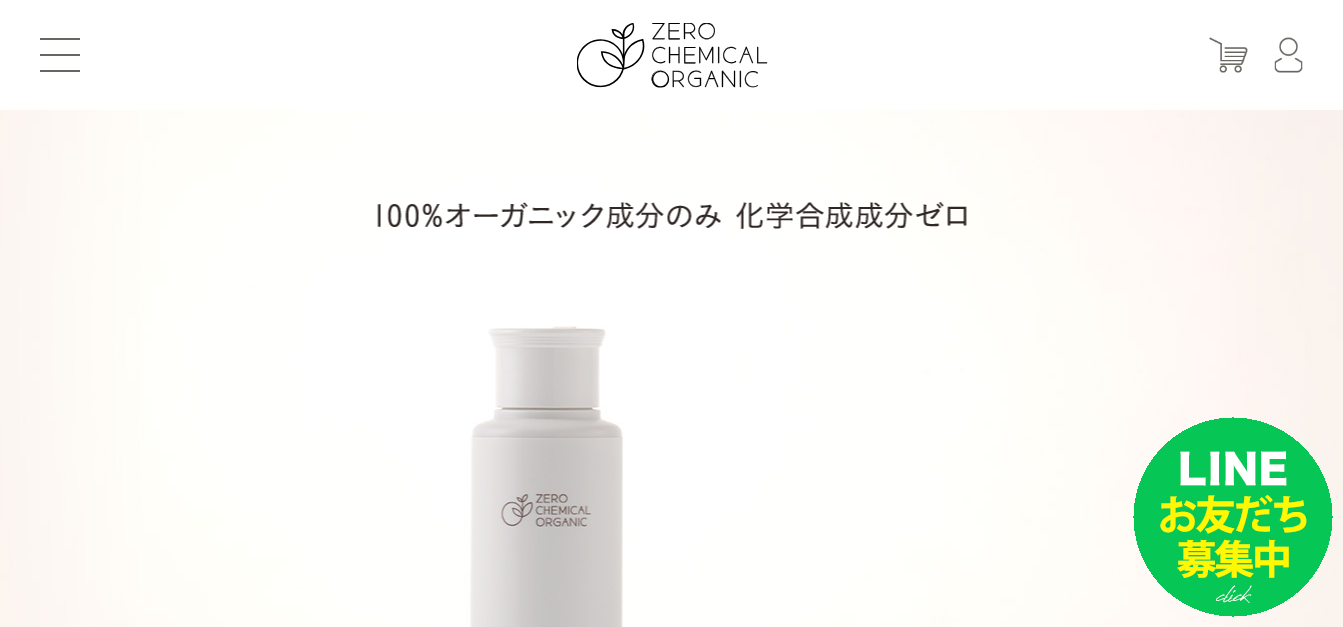 scroll, scrollTop: 0, scrollLeft: 0, axis: both 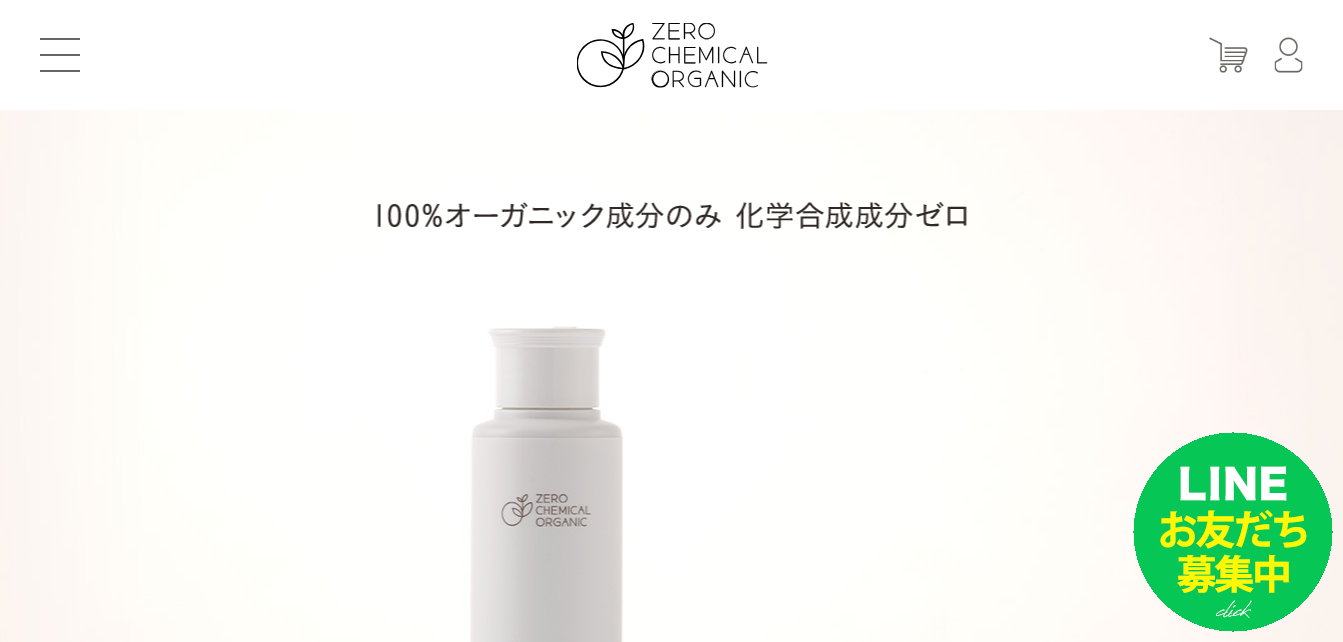 click at bounding box center [60, 55] 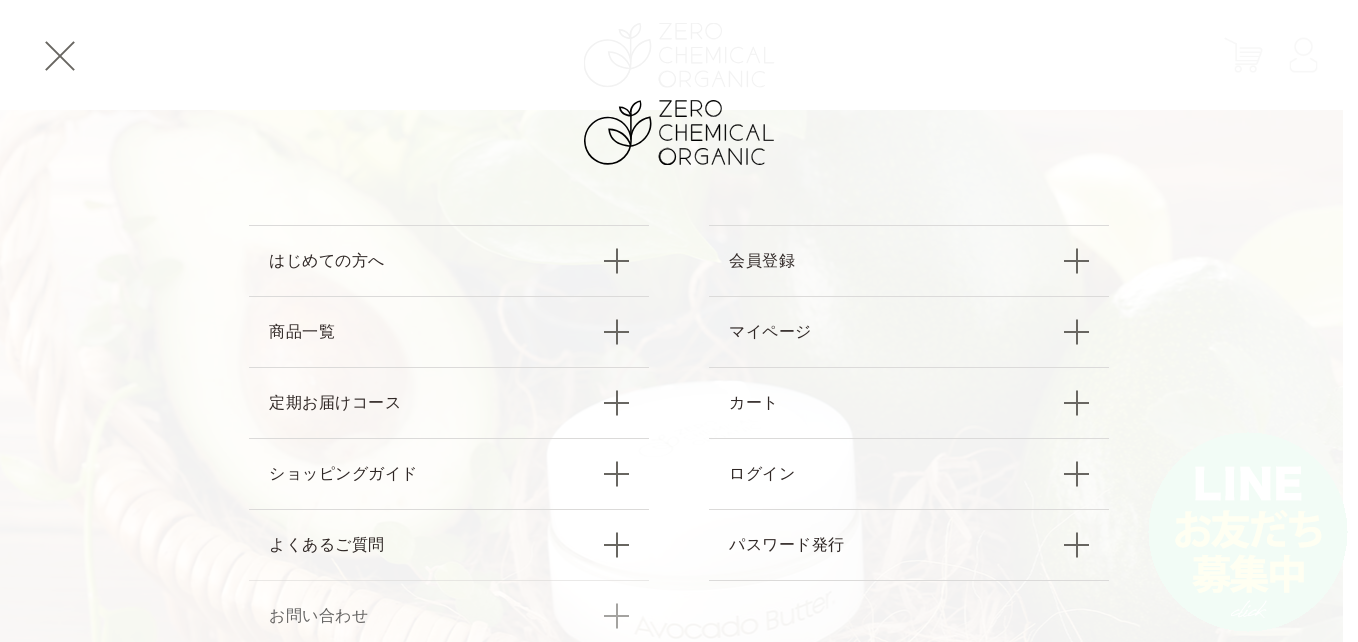 click on "お問い合わせ" at bounding box center [449, 616] 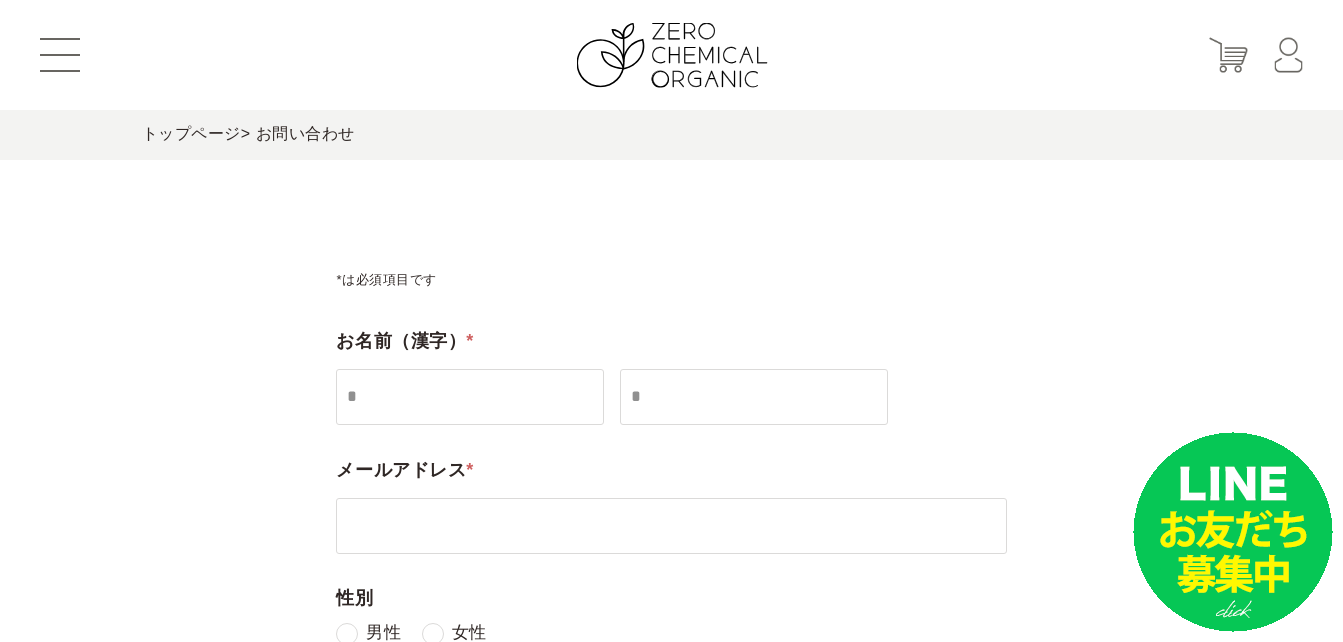 scroll, scrollTop: 0, scrollLeft: 0, axis: both 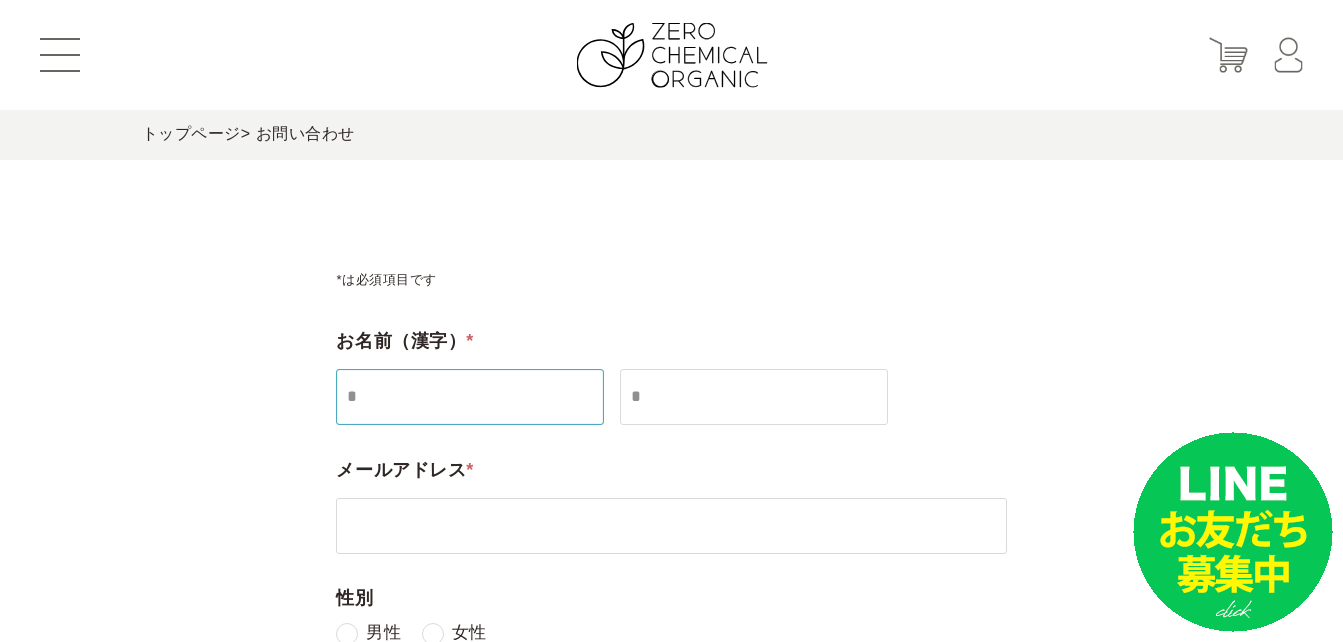 click at bounding box center (470, 397) 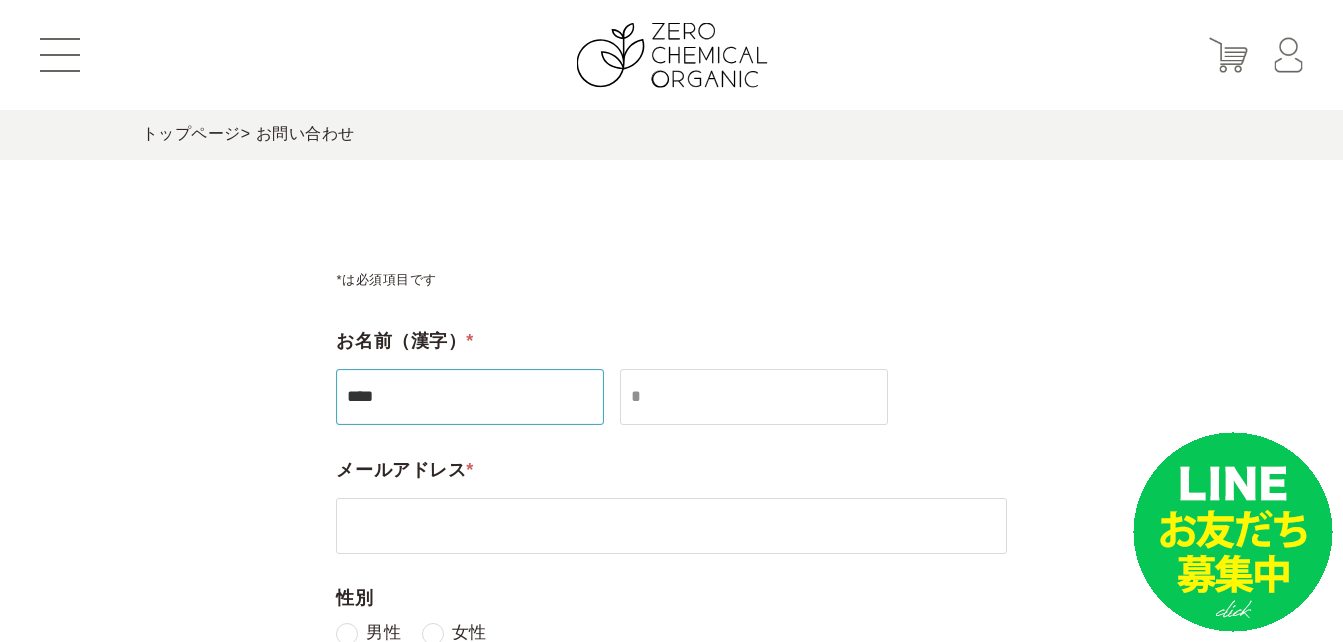 drag, startPoint x: 389, startPoint y: 389, endPoint x: 425, endPoint y: 395, distance: 36.496574 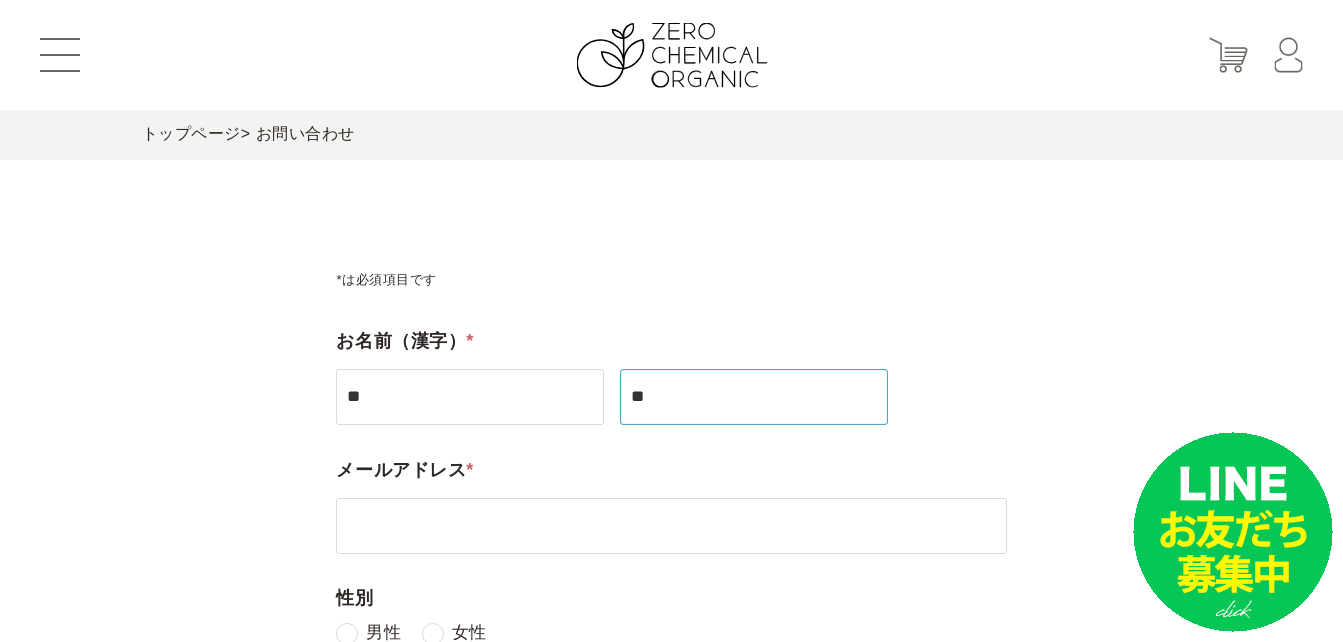type on "**" 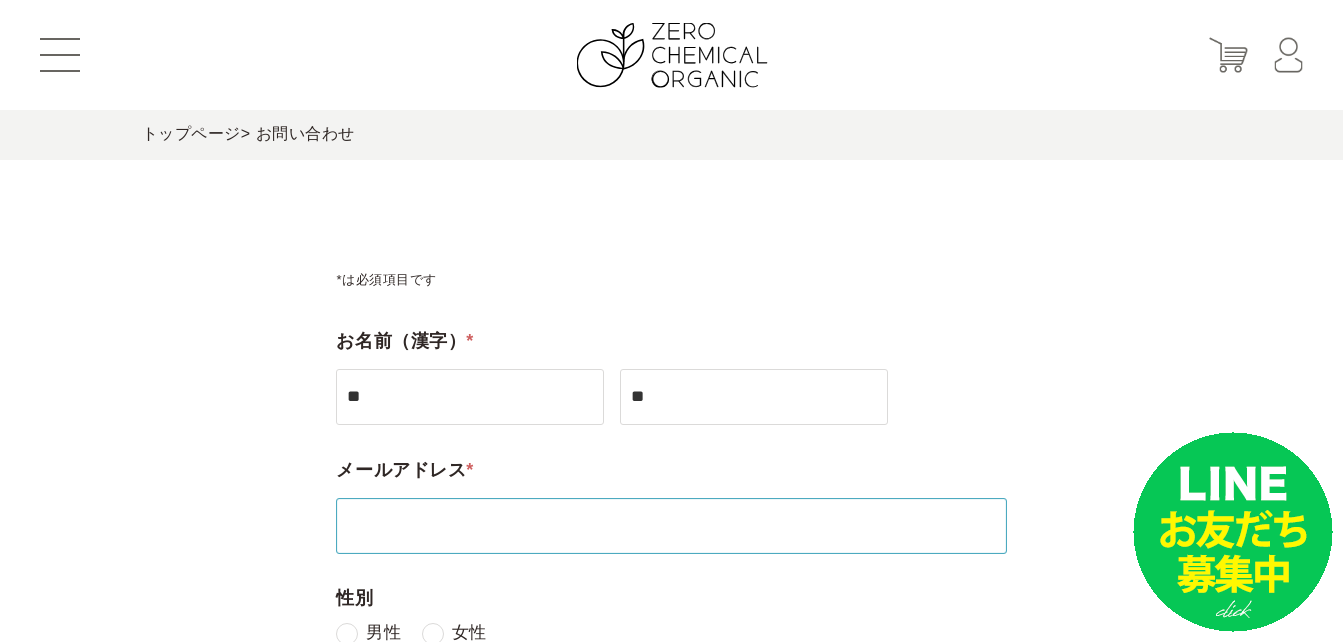 click at bounding box center (671, 526) 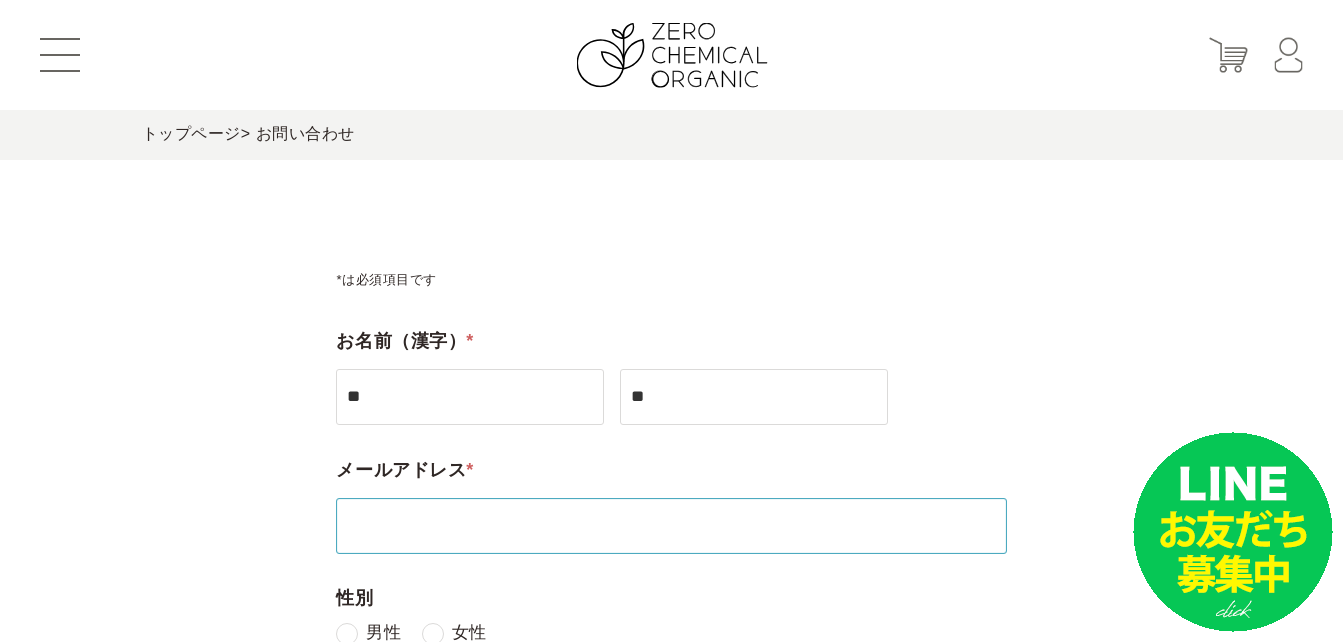paste on "**********" 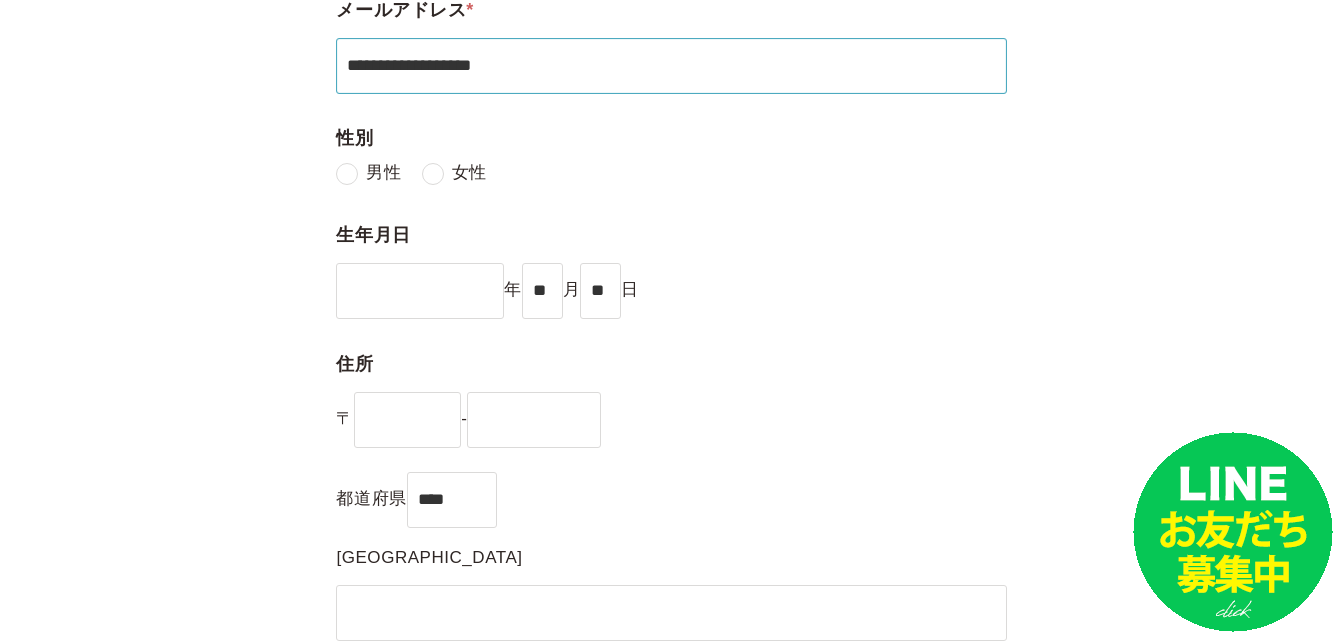 scroll, scrollTop: 498, scrollLeft: 0, axis: vertical 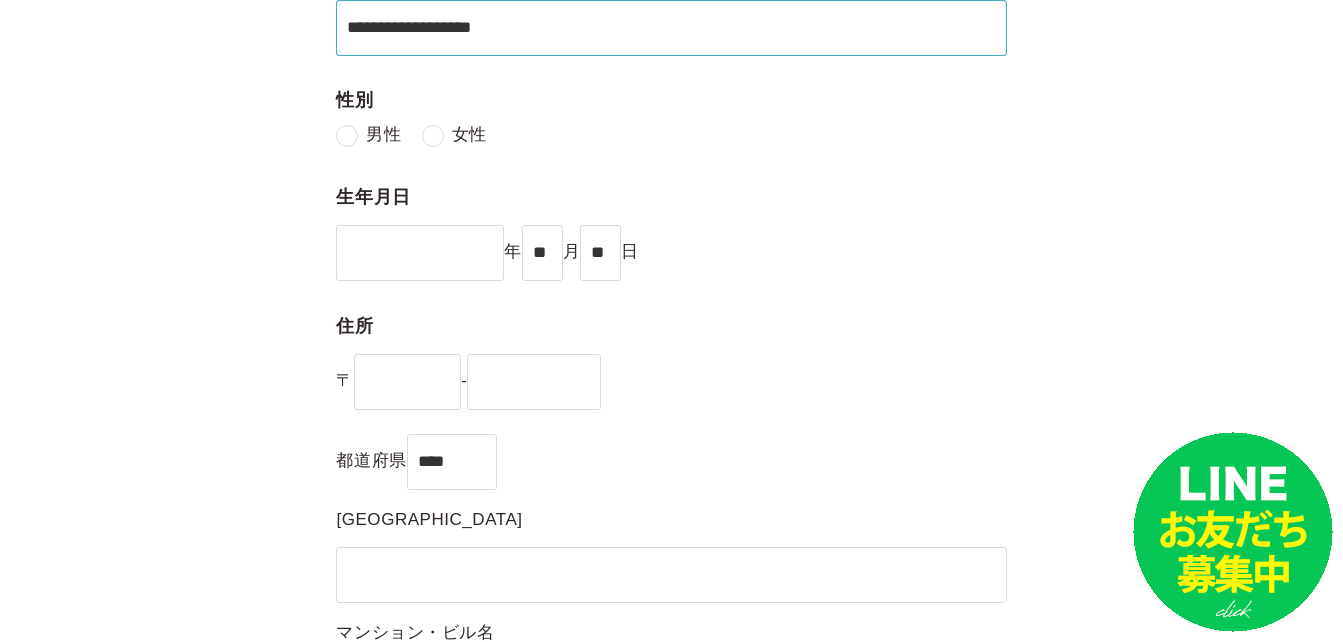type on "**********" 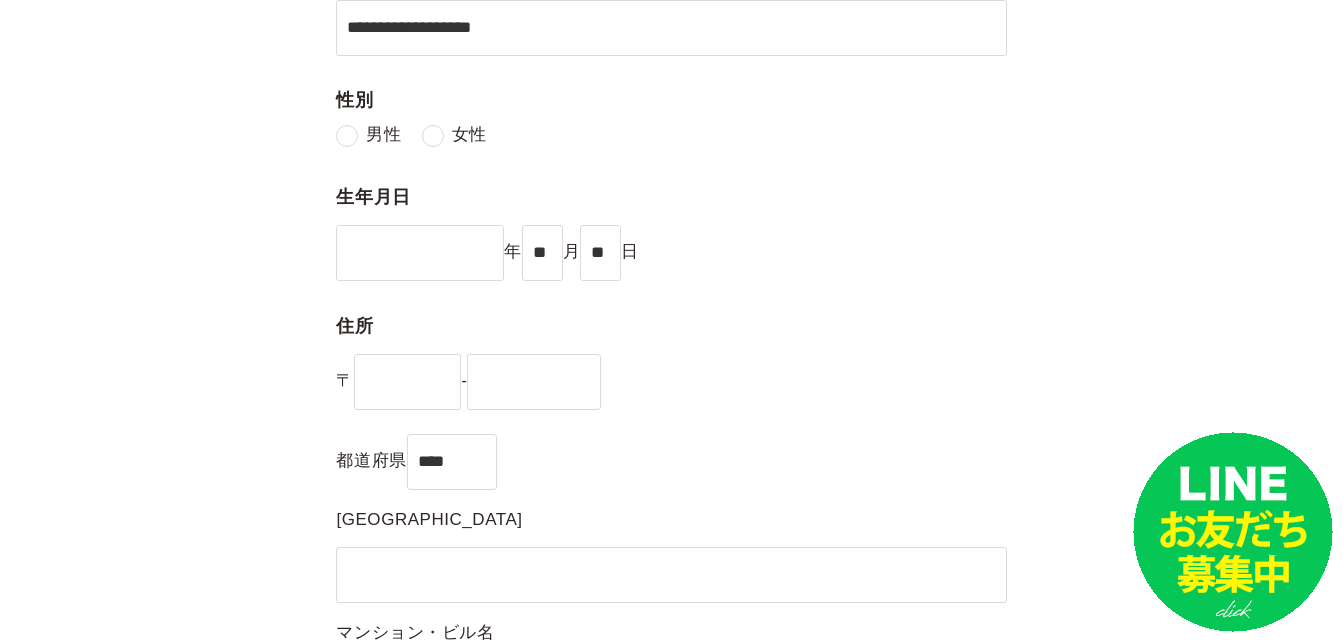 click on "男性" at bounding box center [368, 135] 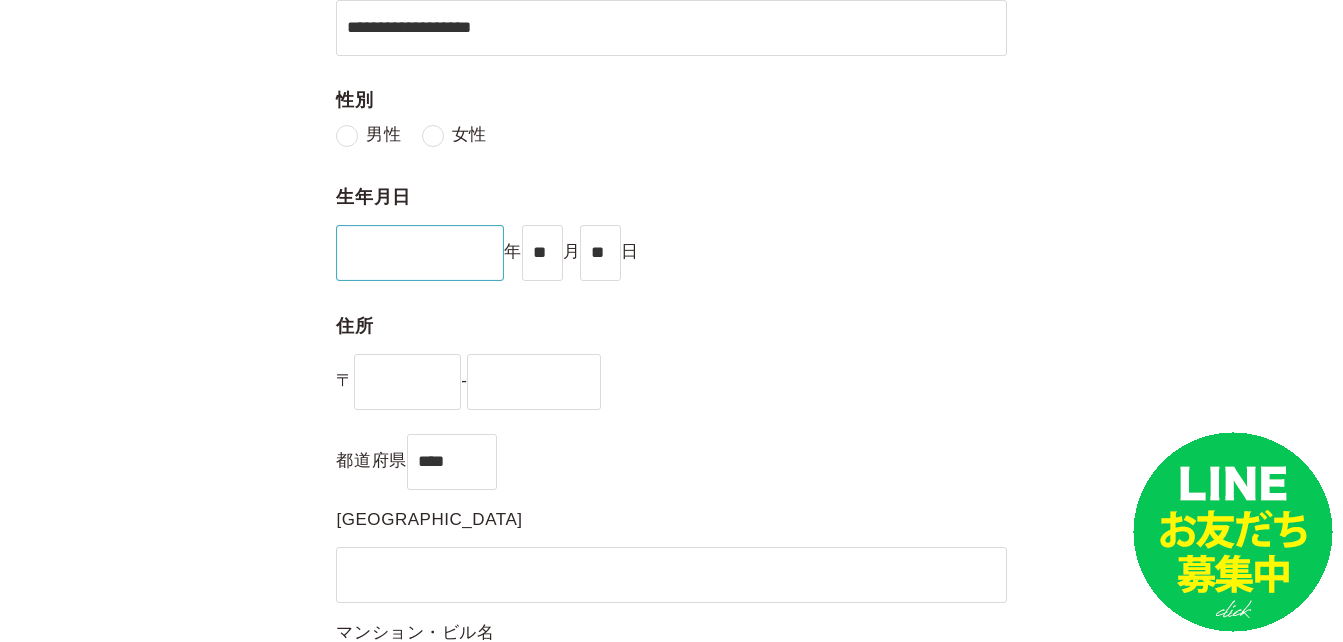 click at bounding box center (420, 253) 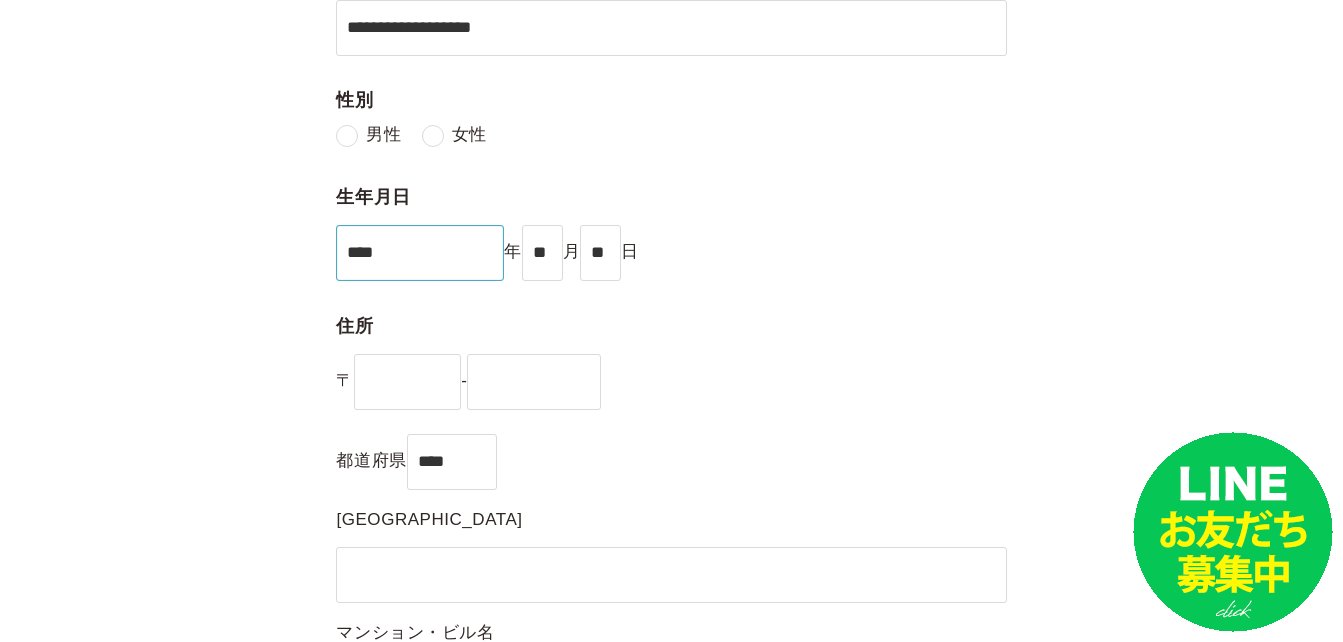 type on "****" 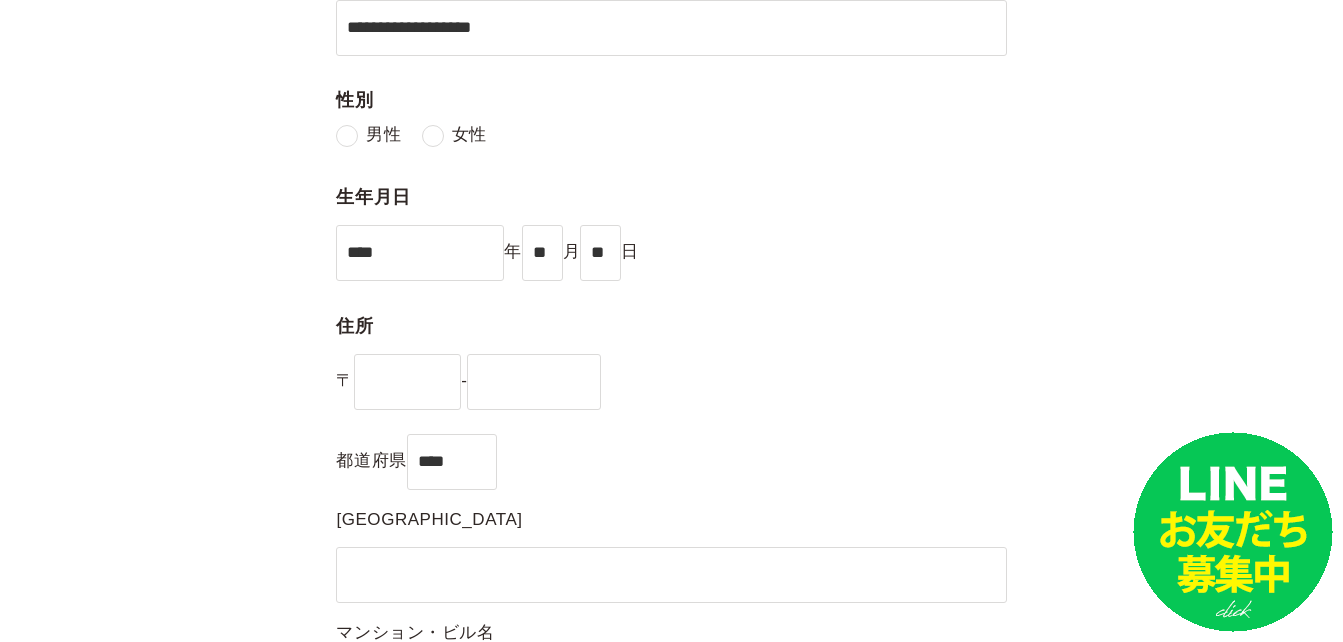 click on "**********" at bounding box center [671, 1118] 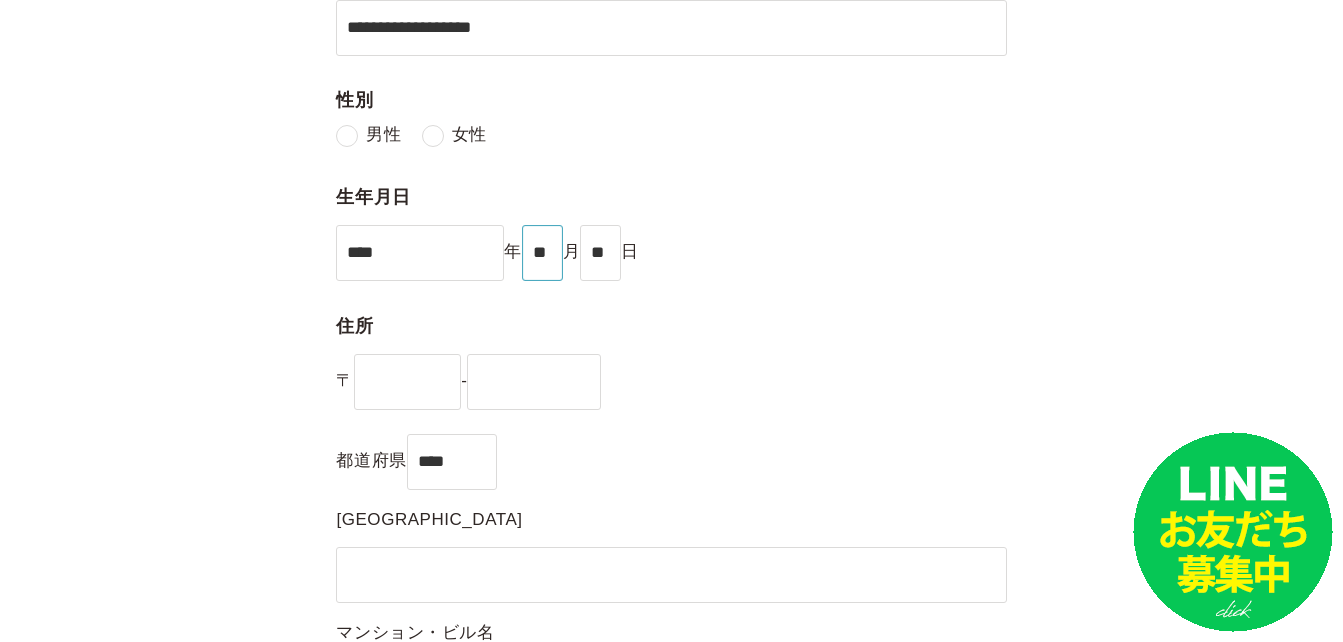 click on "**
*
*
*
*
*
*
*
*
*
**
**
**" at bounding box center (542, 253) 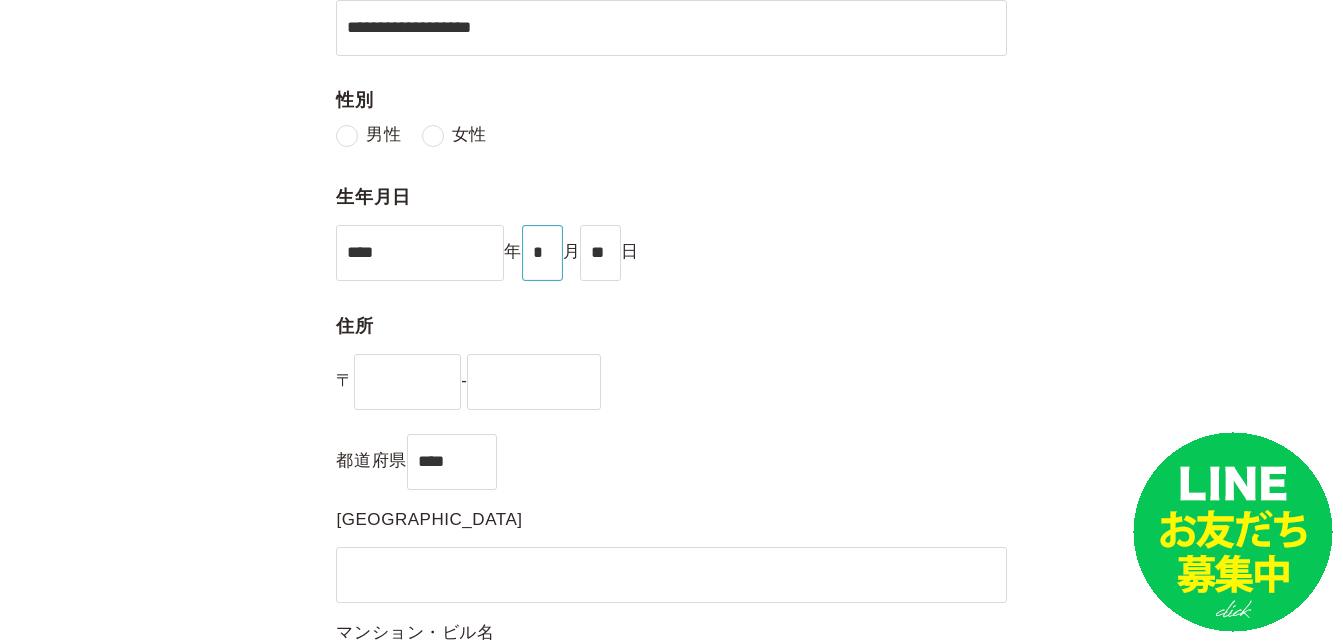 click on "**
*
*
*
*
*
*
*
*
*
**
**
**" at bounding box center [542, 253] 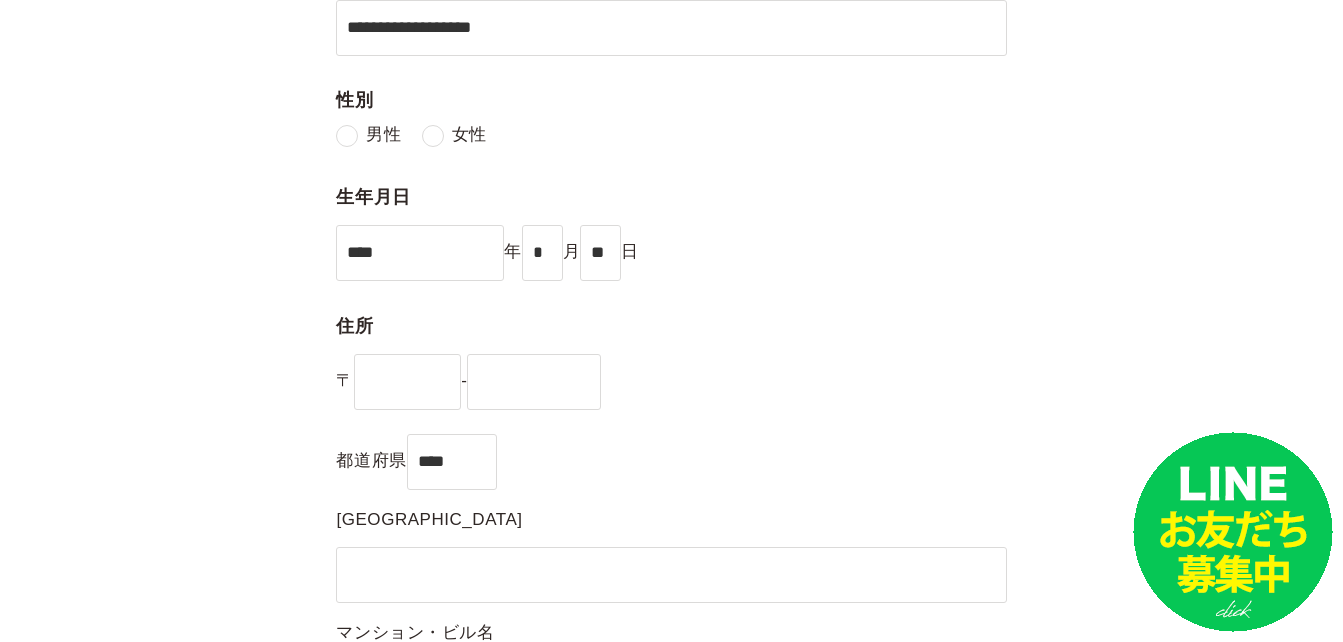 click on "****  年
**
*
*
*
*
*
*
*
*
*
**
**
**
月
**
*
*
*
*
*
*
*
*
*
**
**
**
**
**
**
**
**
**
**
**
**
**
**
**
**
**
**
**
**
**
**
日" at bounding box center [671, 248] 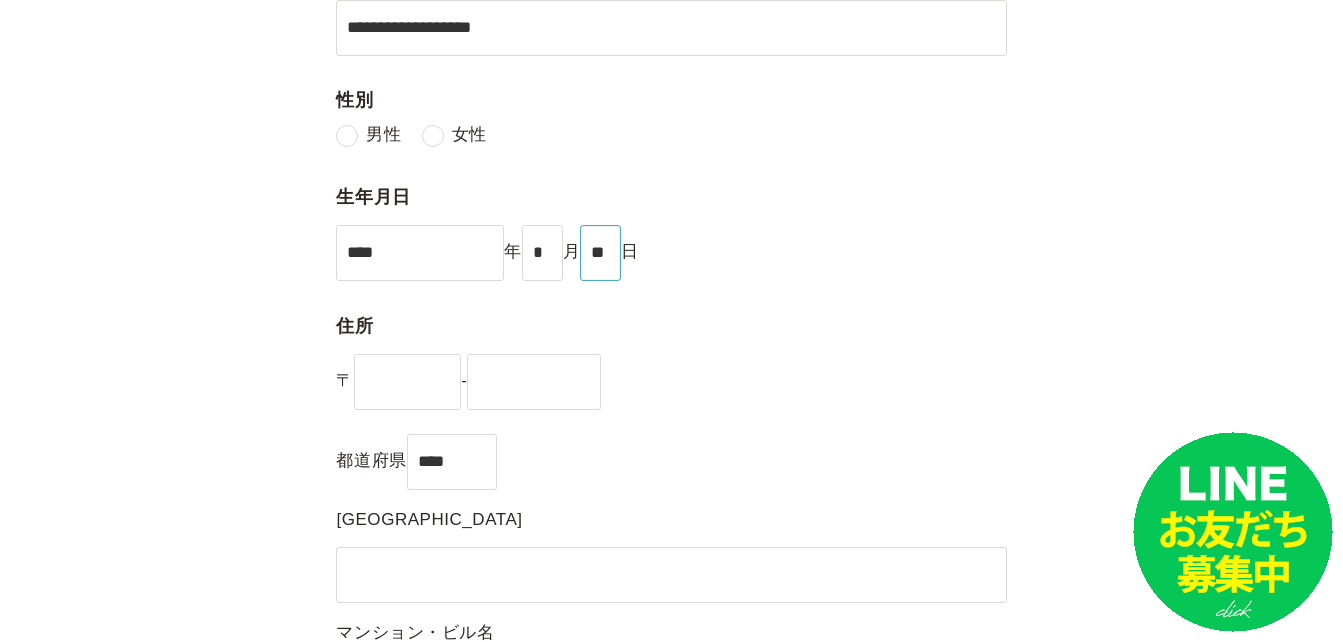 click on "**
*
*
*
*
*
*
*
*
*
**
**
**
**
**
**
**
**
**
**
**
**
**
**
**
**
**
**
**
**
**
**" at bounding box center (600, 253) 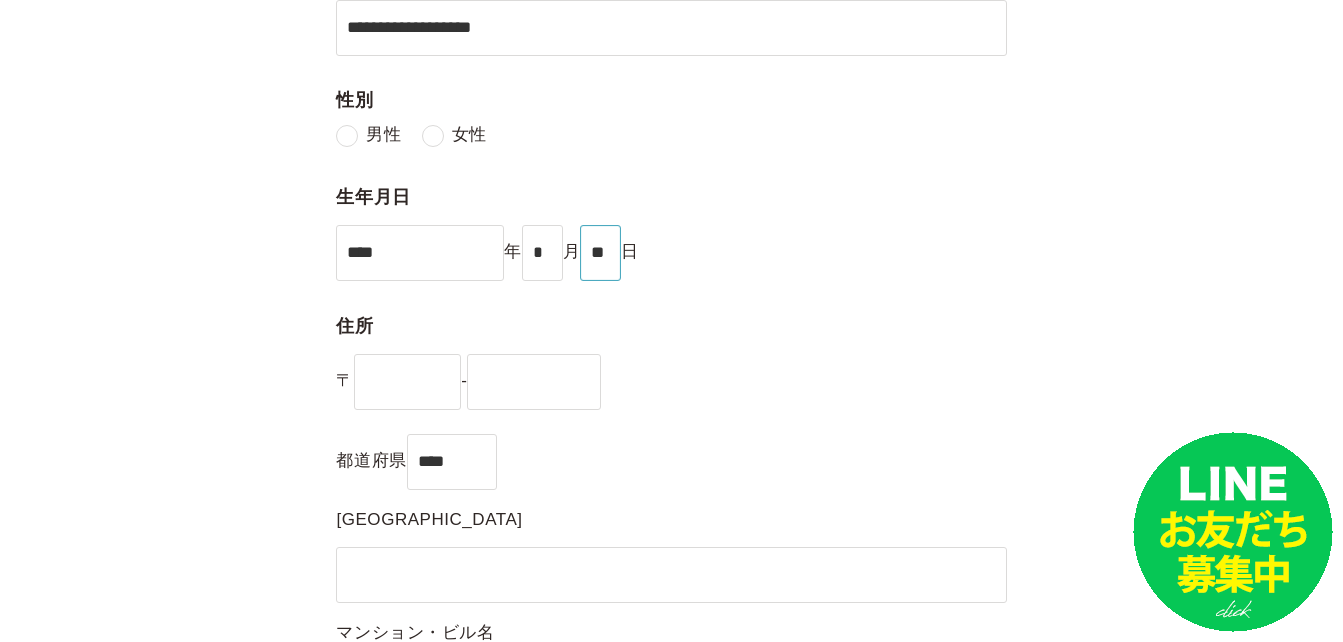 select on "**" 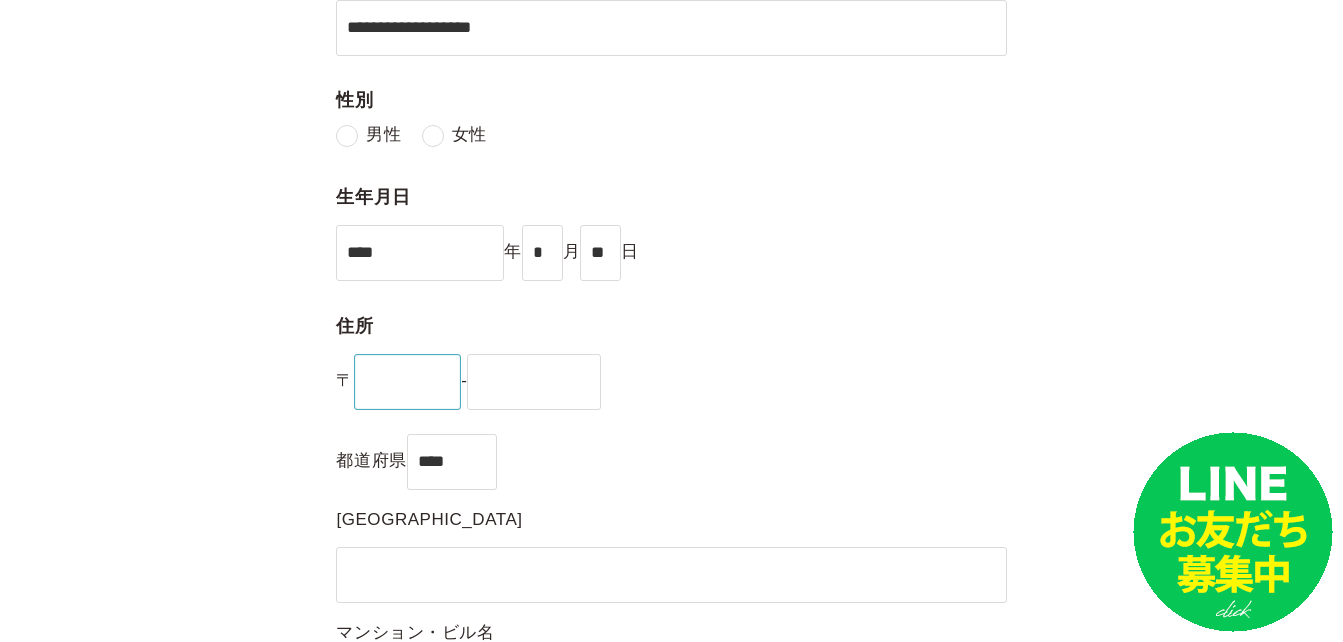 click at bounding box center [407, 382] 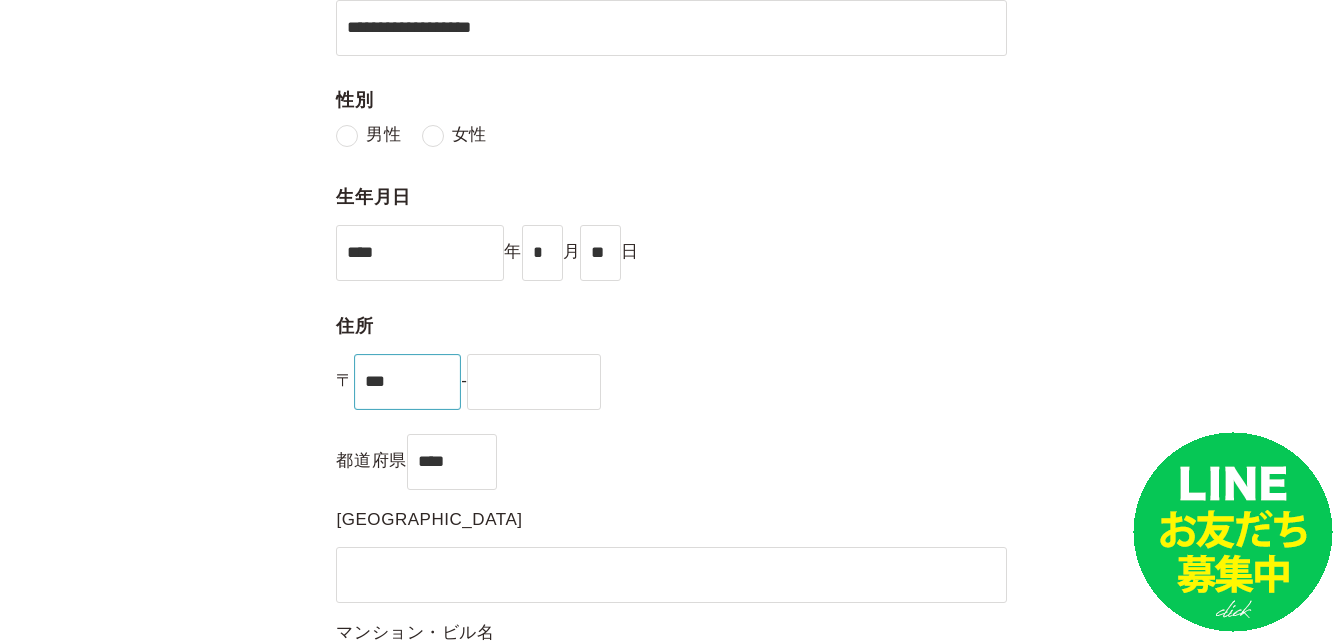 type on "***" 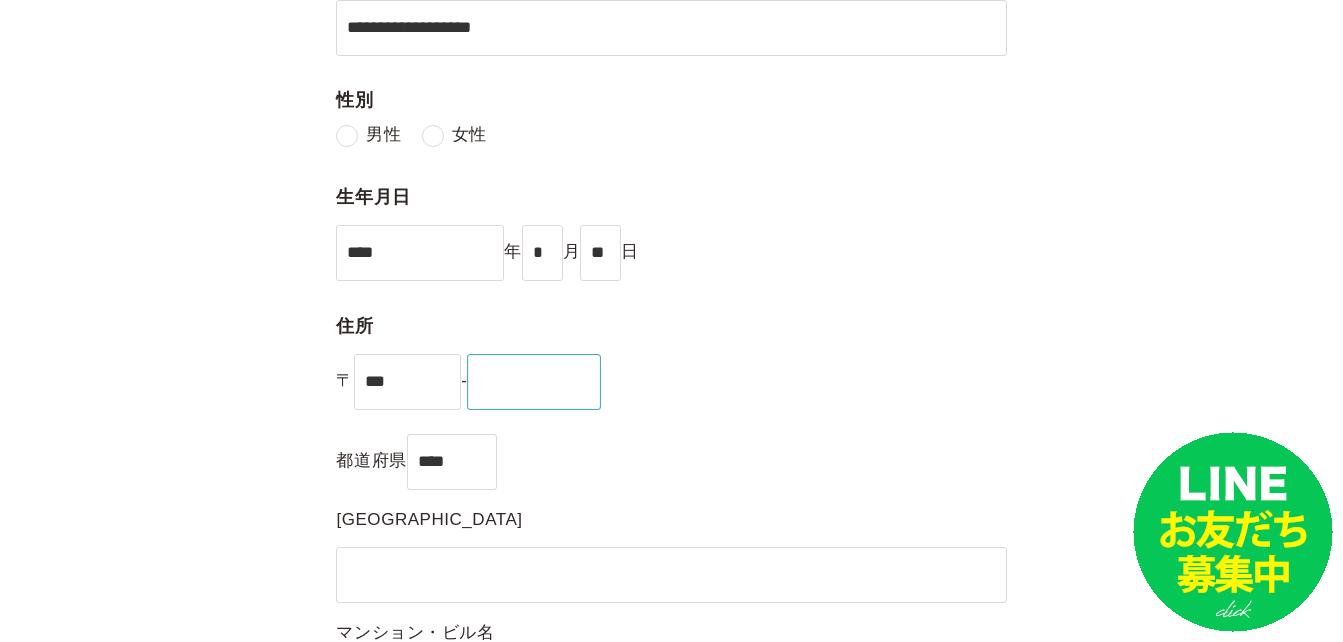 click at bounding box center (534, 382) 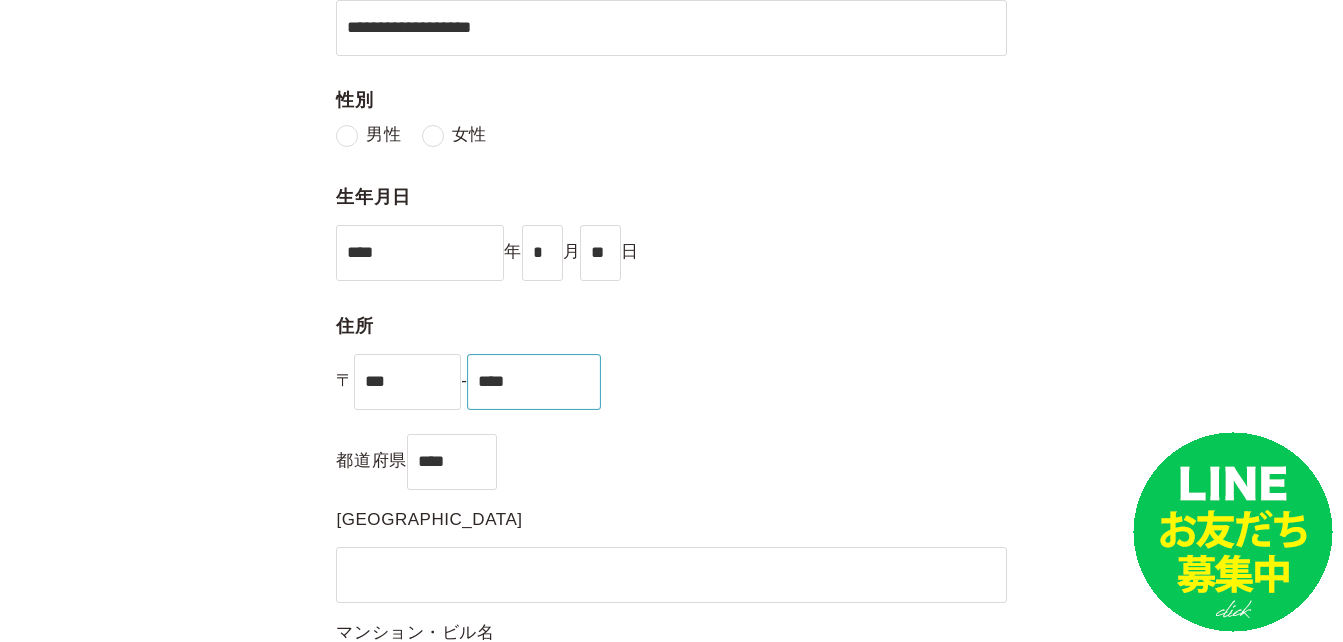 type on "****" 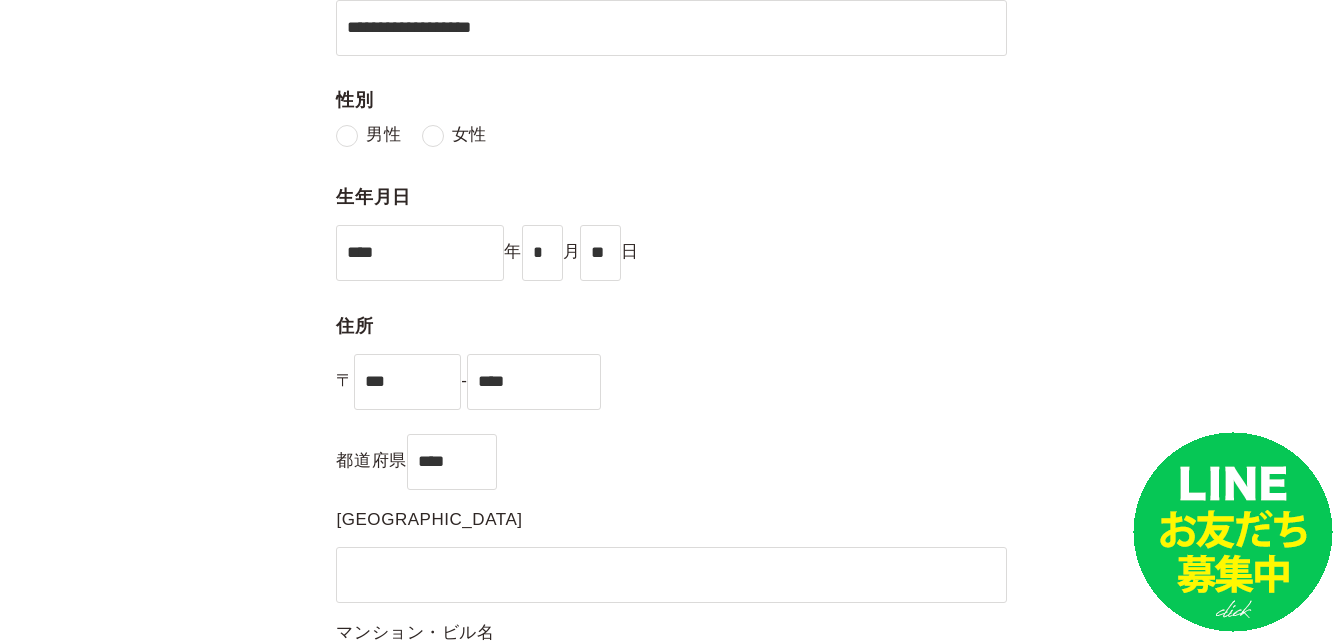 click on "**********" at bounding box center (671, 1118) 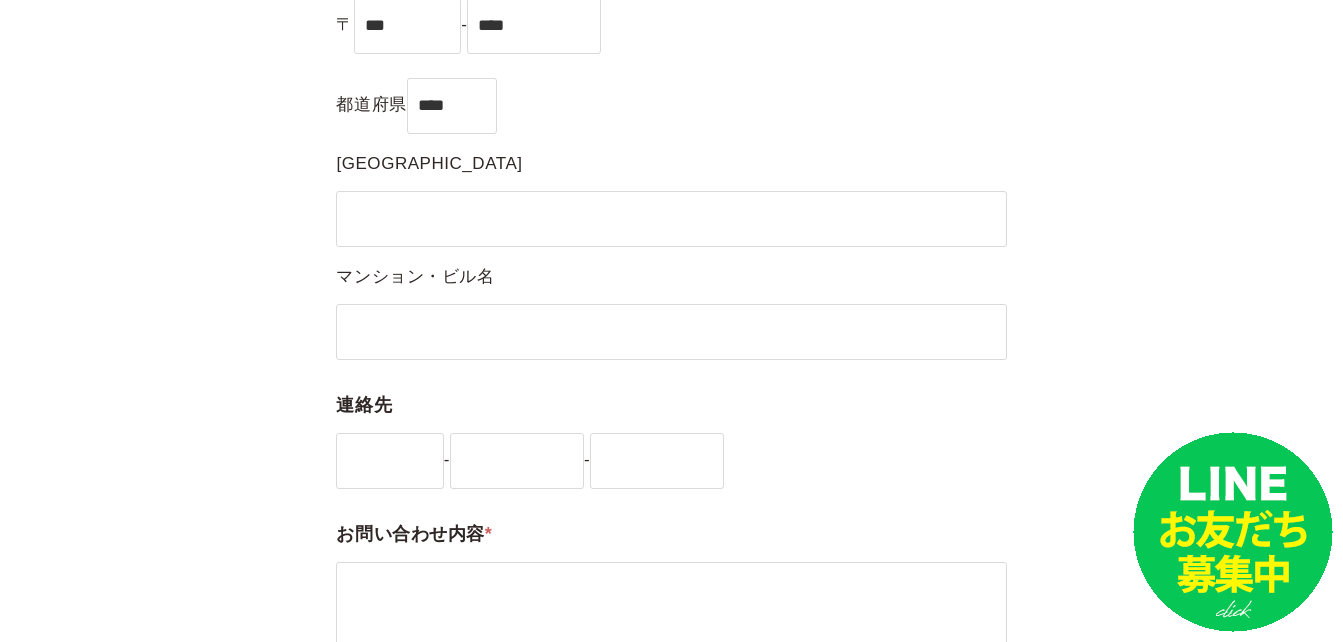 scroll, scrollTop: 788, scrollLeft: 0, axis: vertical 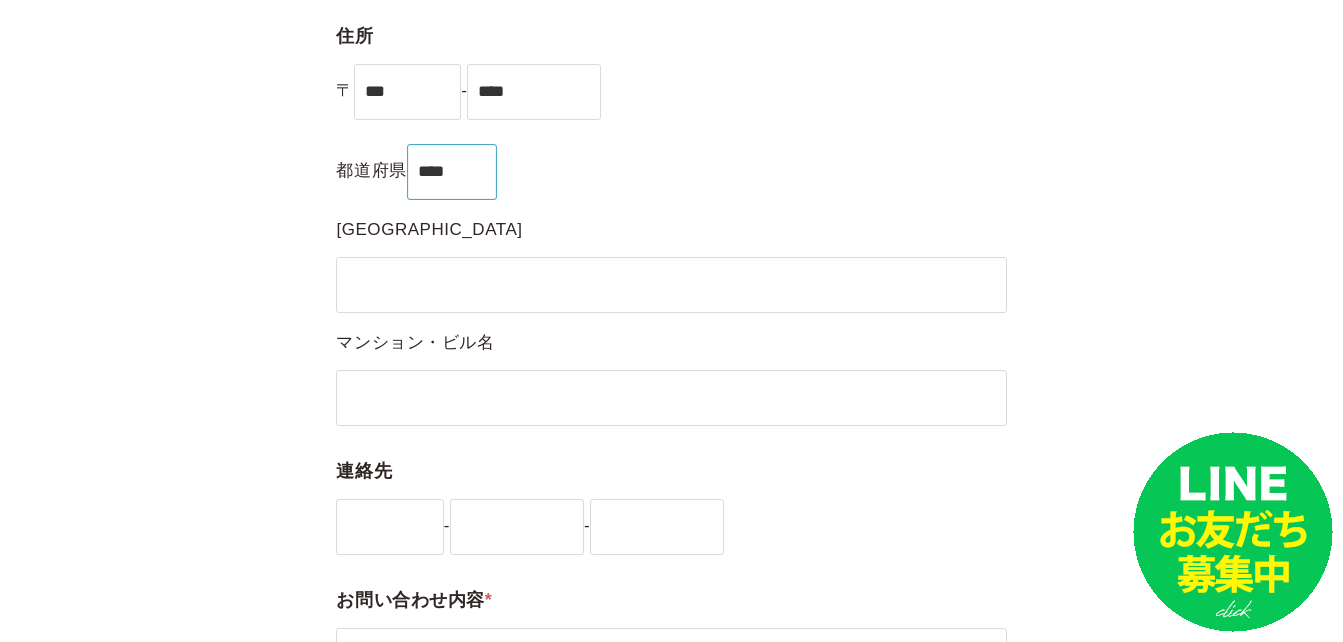 click on "****
***
***
***
***
***
***
***
***
***
***
***
***
***
****
***
***
***
***
***
***
***
***
***
***
***
***
***
***
***
****
***
***
***
***
***
***
***
***
***
***
***
***
***
***
***
****
***
***" at bounding box center [452, 172] 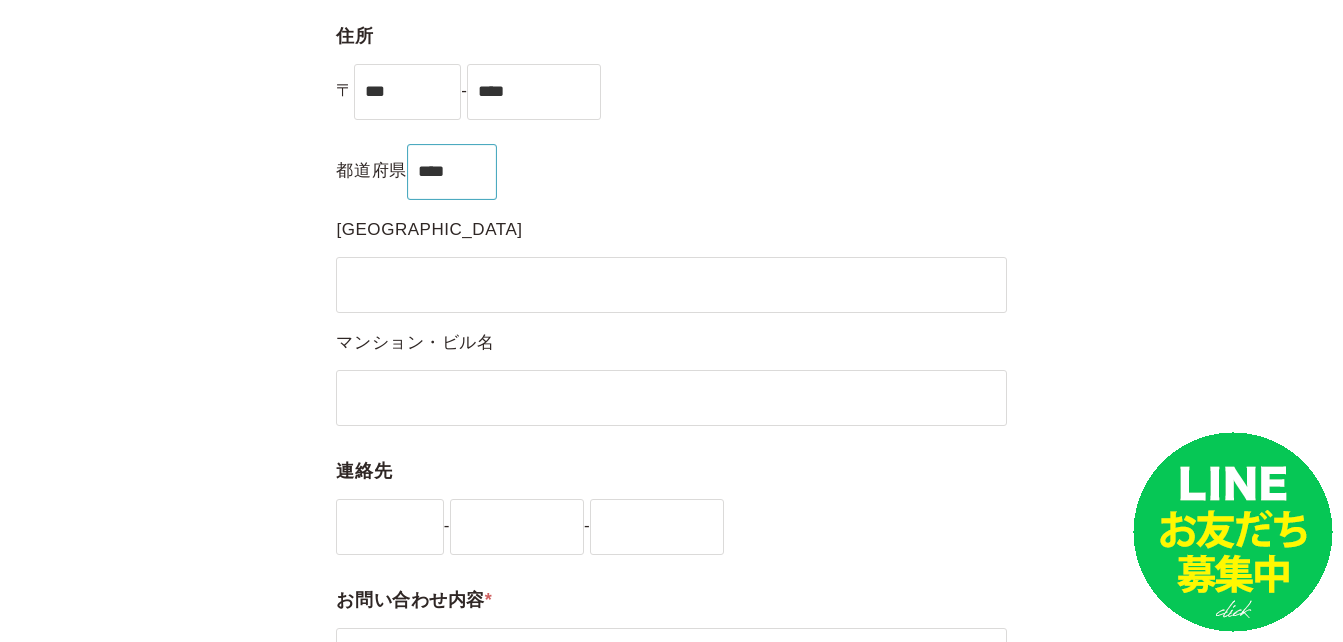 select on "**" 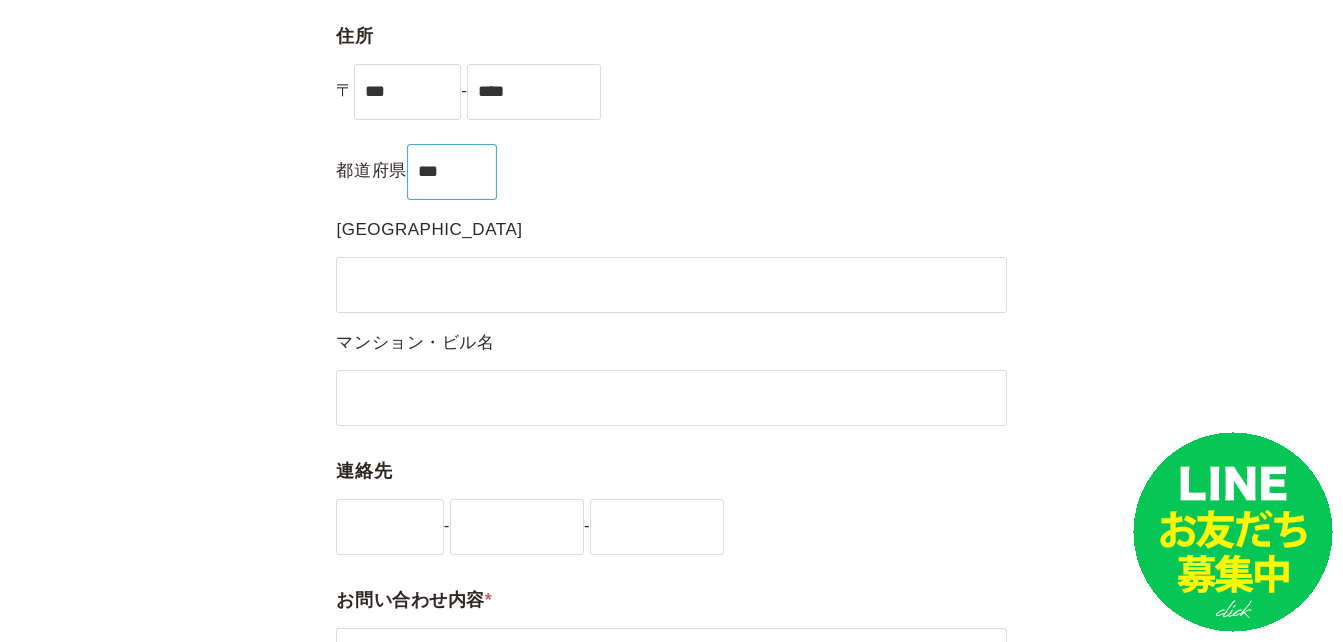 click on "****
***
***
***
***
***
***
***
***
***
***
***
***
***
****
***
***
***
***
***
***
***
***
***
***
***
***
***
***
***
****
***
***
***
***
***
***
***
***
***
***
***
***
***
***
***
****
***
***" at bounding box center [452, 172] 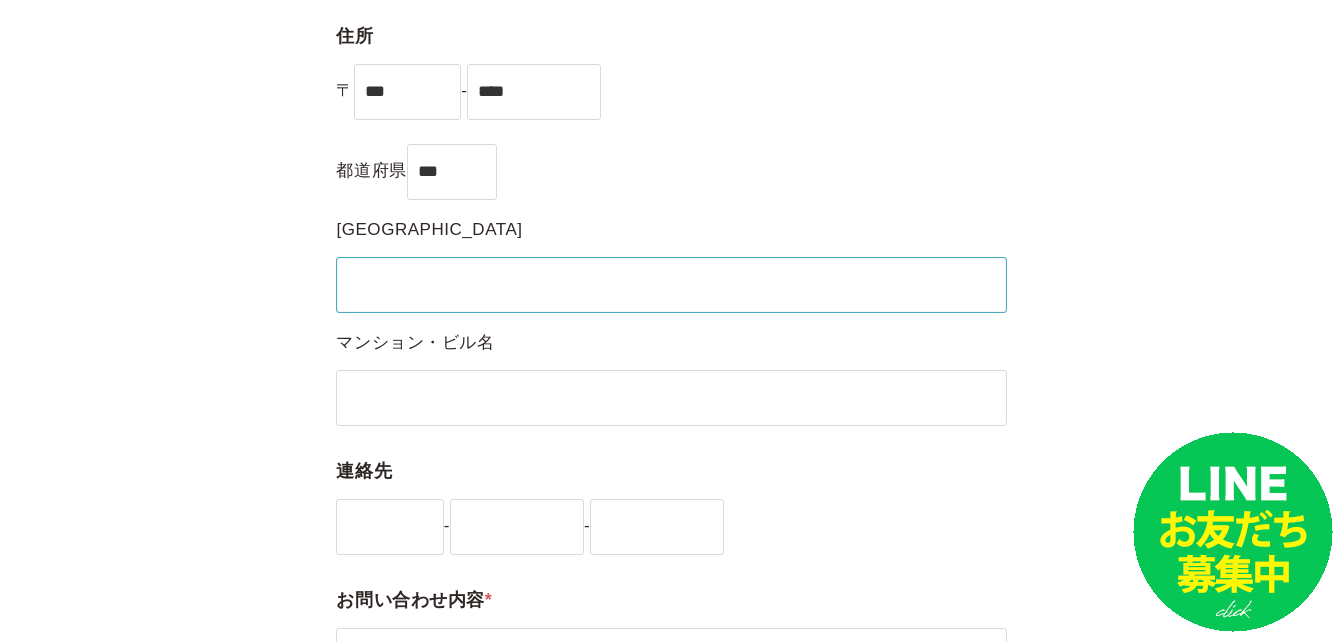 click at bounding box center [671, 285] 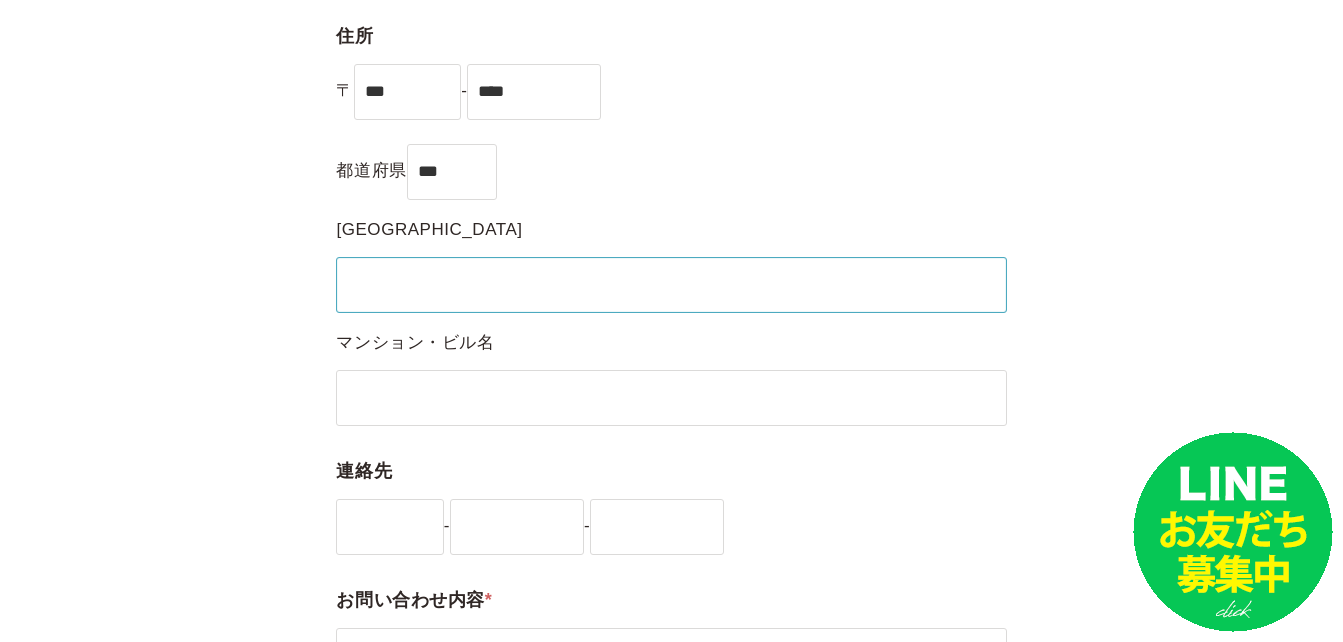paste on "**********" 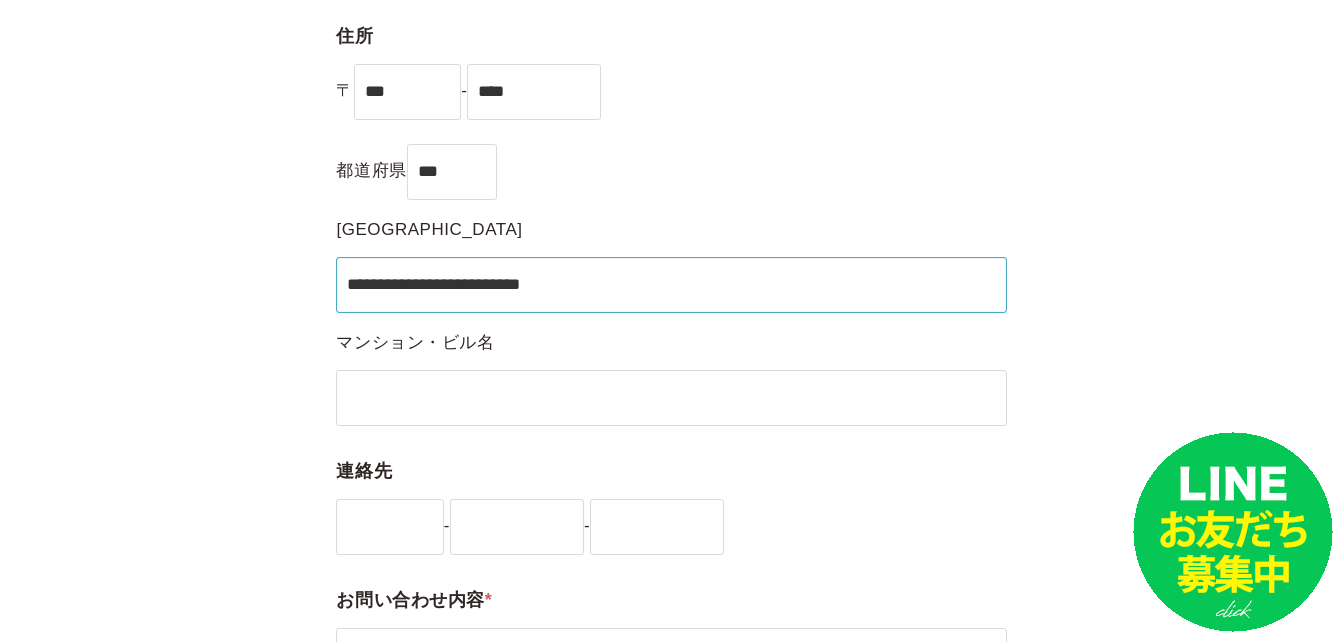 drag, startPoint x: 400, startPoint y: 288, endPoint x: 335, endPoint y: 282, distance: 65.27634 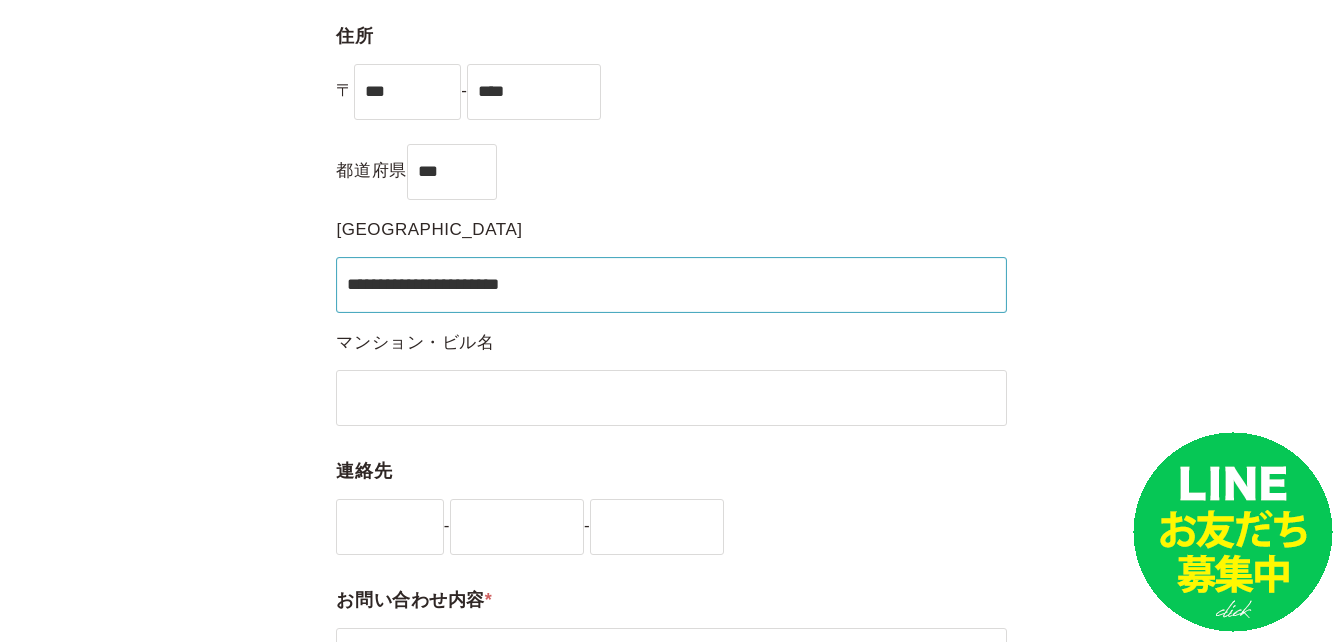 drag, startPoint x: 801, startPoint y: 297, endPoint x: 481, endPoint y: 290, distance: 320.07654 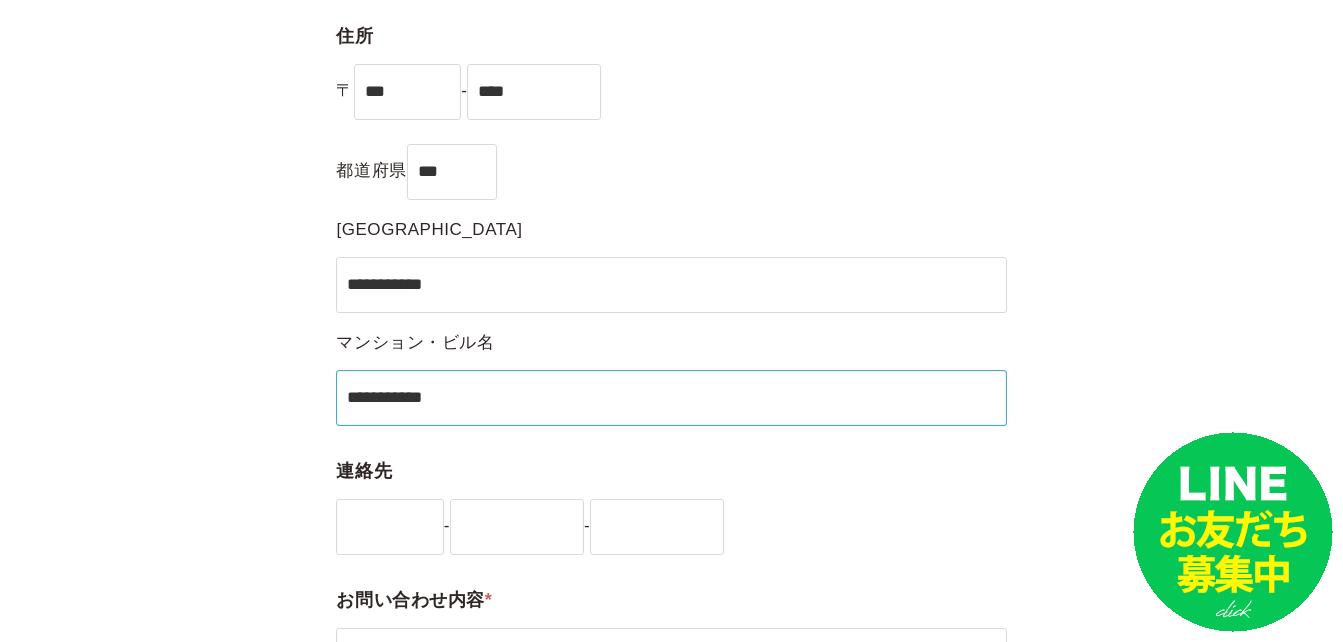 type on "**********" 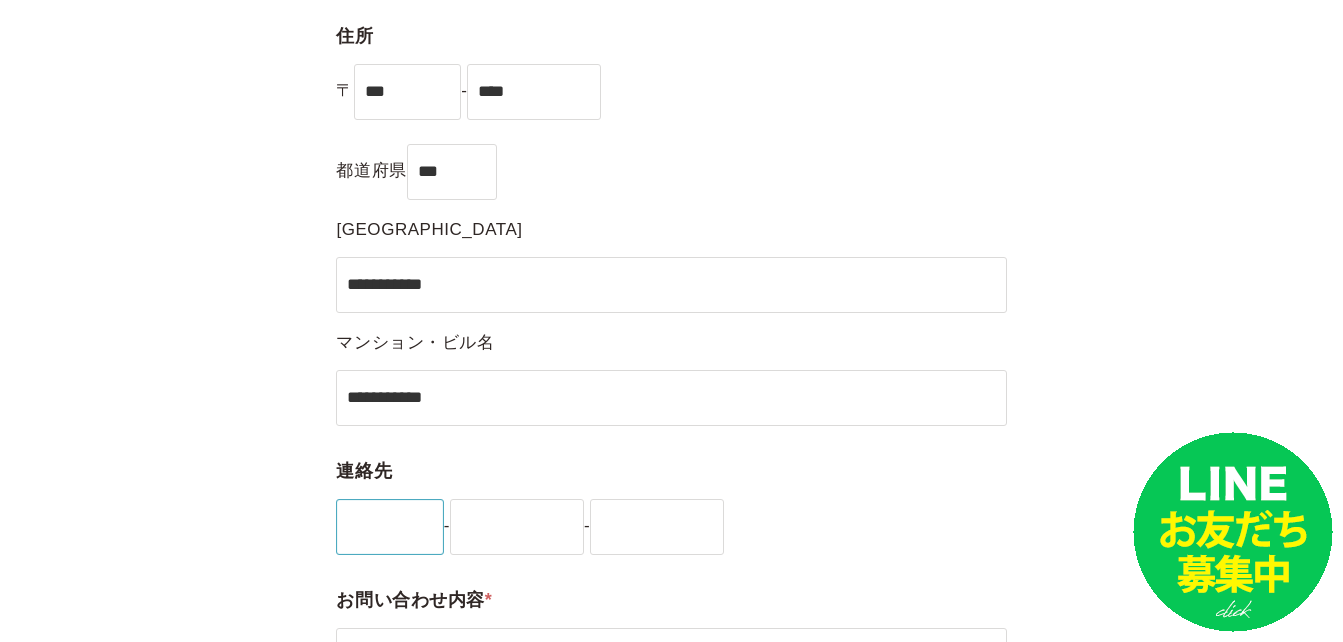 click at bounding box center [389, 527] 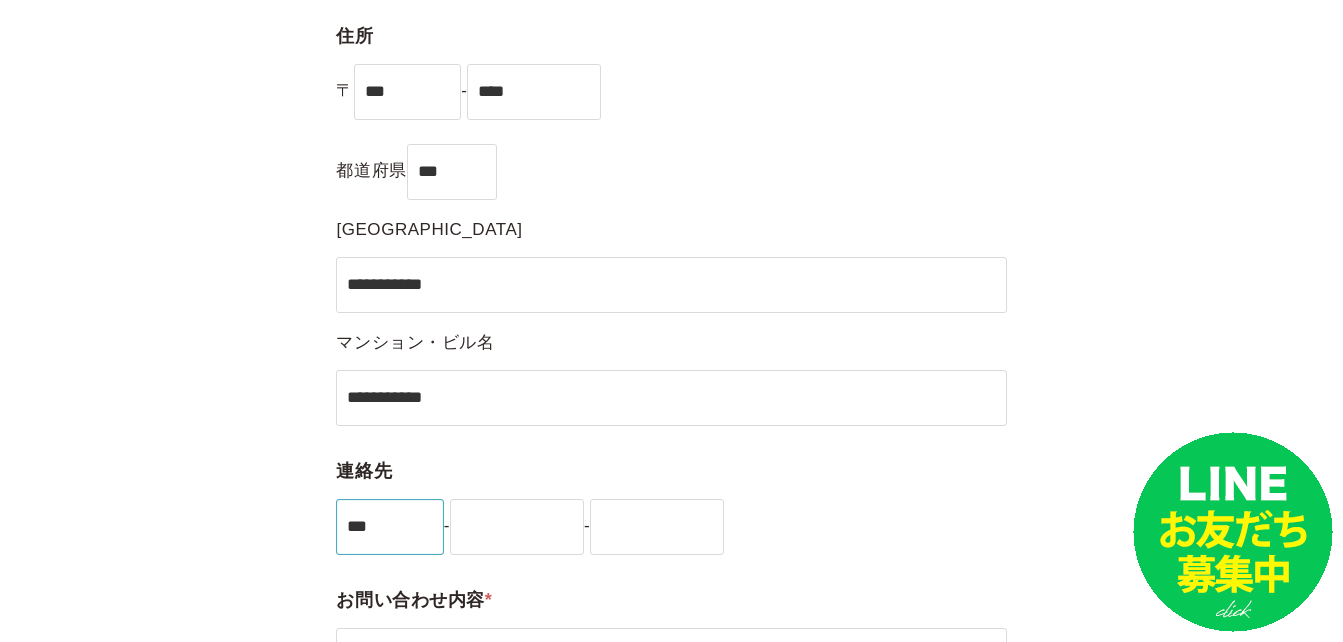 type on "***" 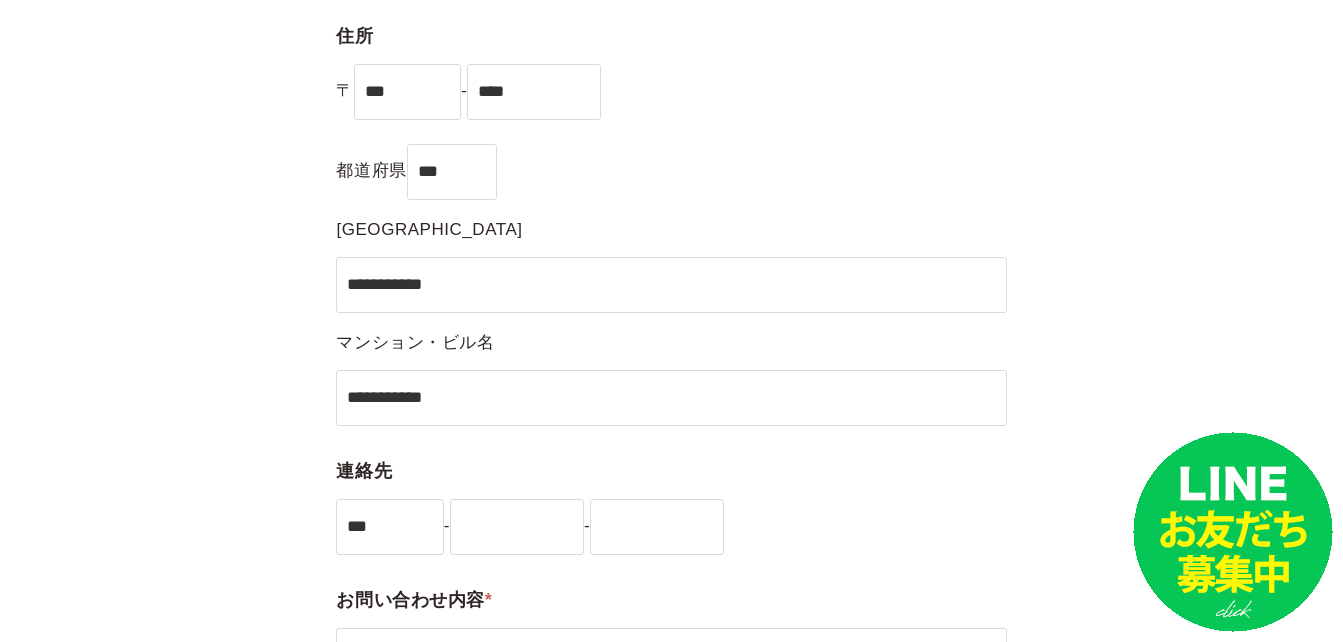 click on "お問い合わせ内容 *" at bounding box center (671, 586) 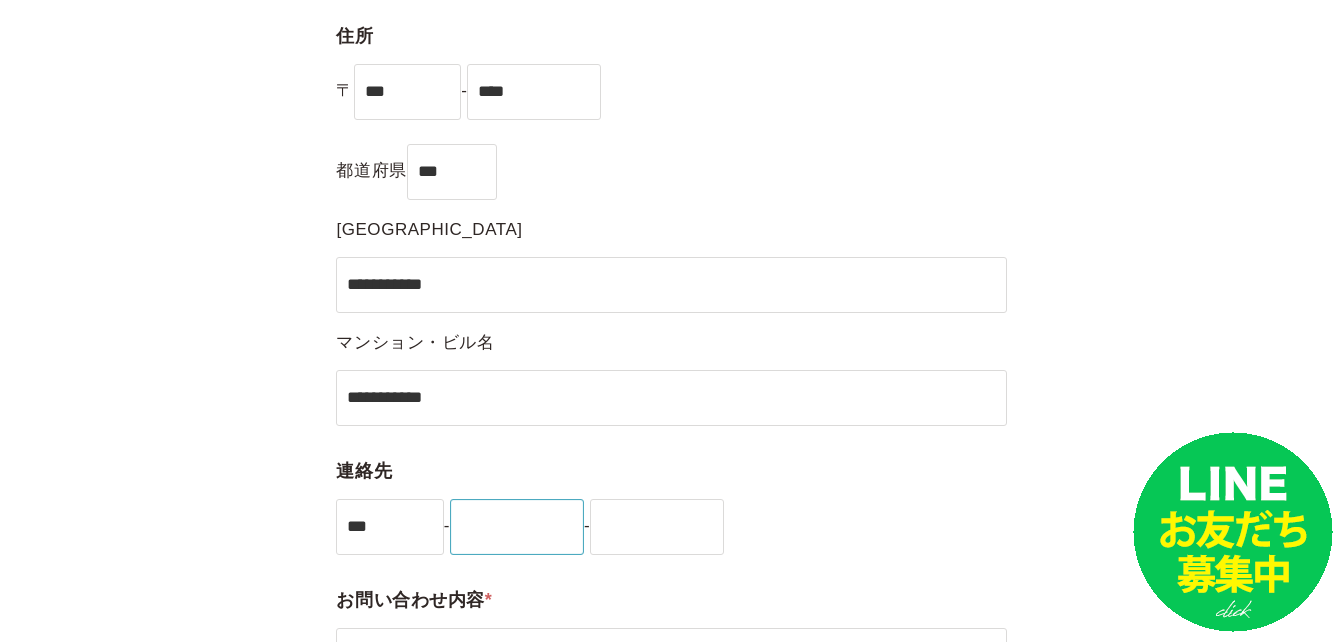 click at bounding box center (517, 527) 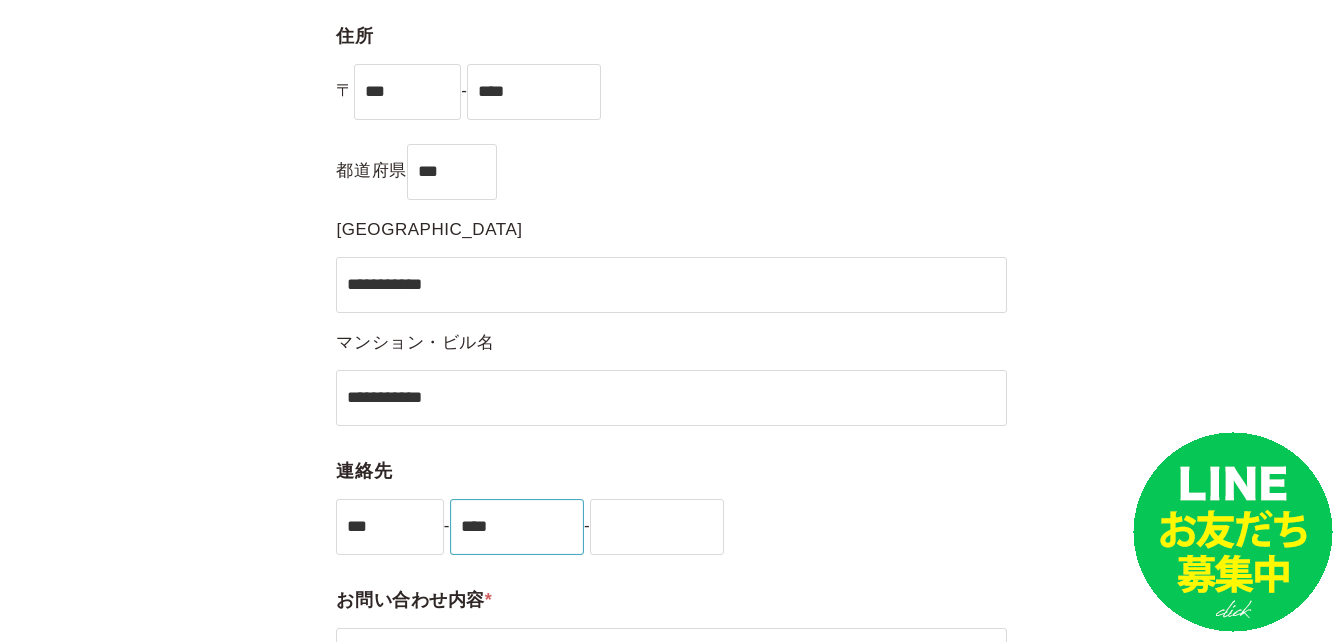 type on "****" 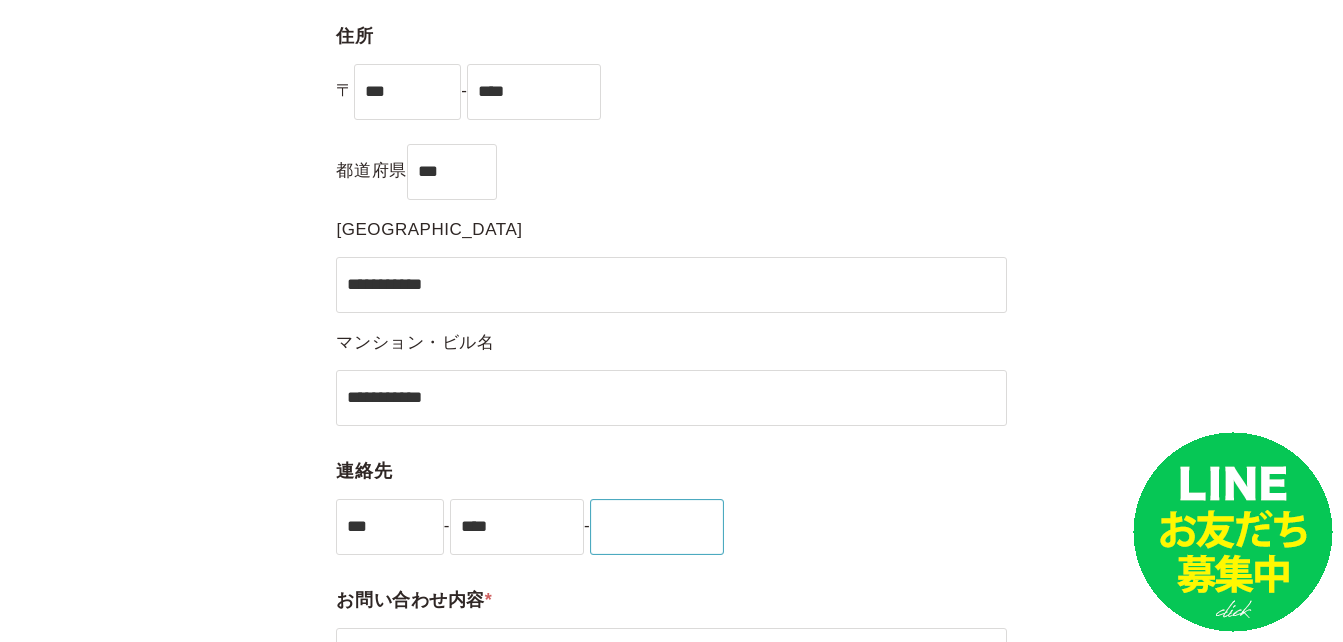 click at bounding box center (657, 527) 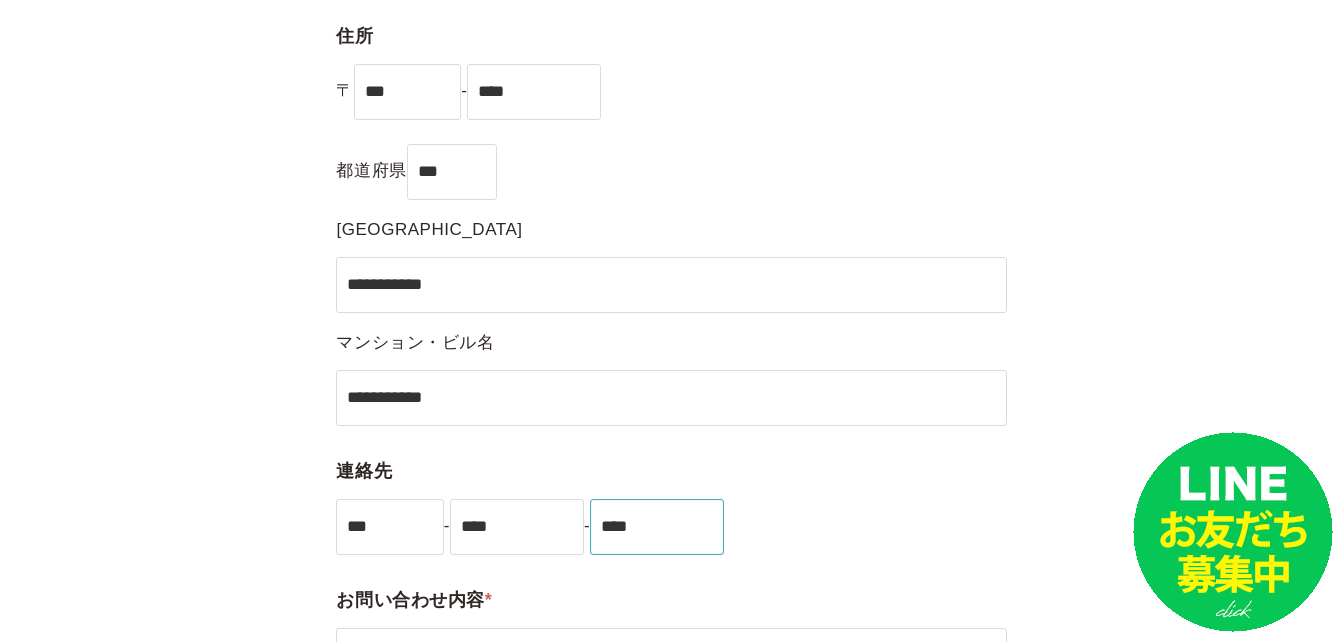 type on "****" 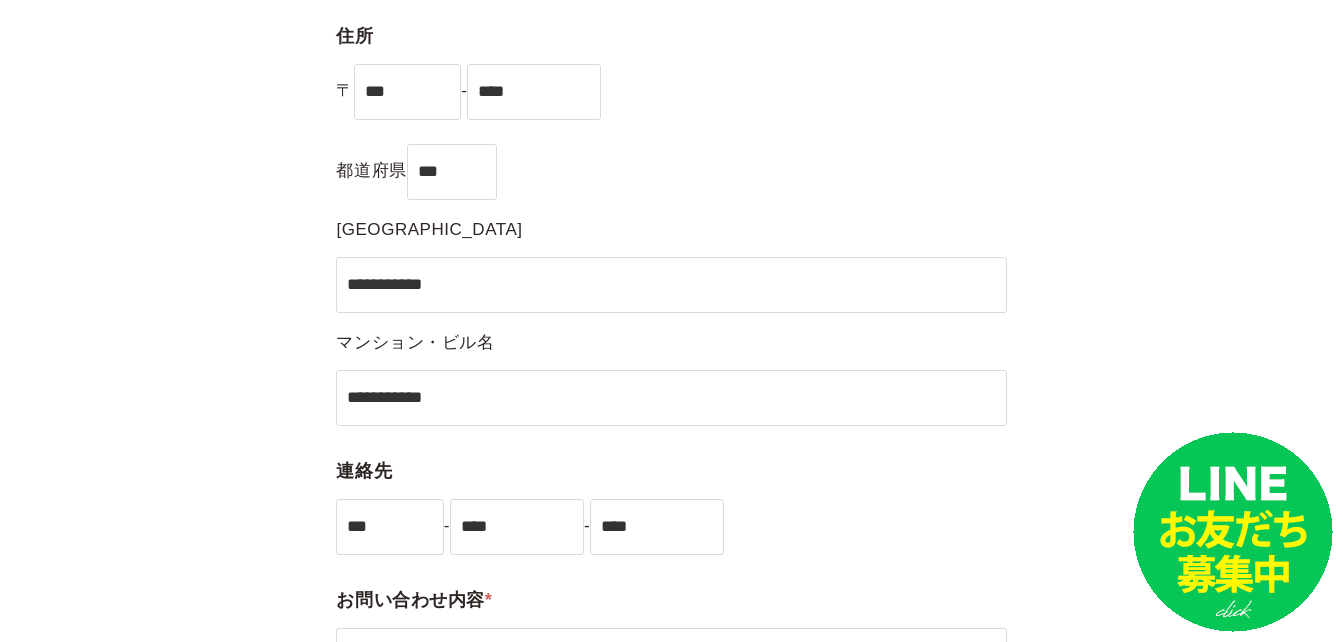 drag, startPoint x: 1338, startPoint y: 249, endPoint x: 1345, endPoint y: 267, distance: 19.313208 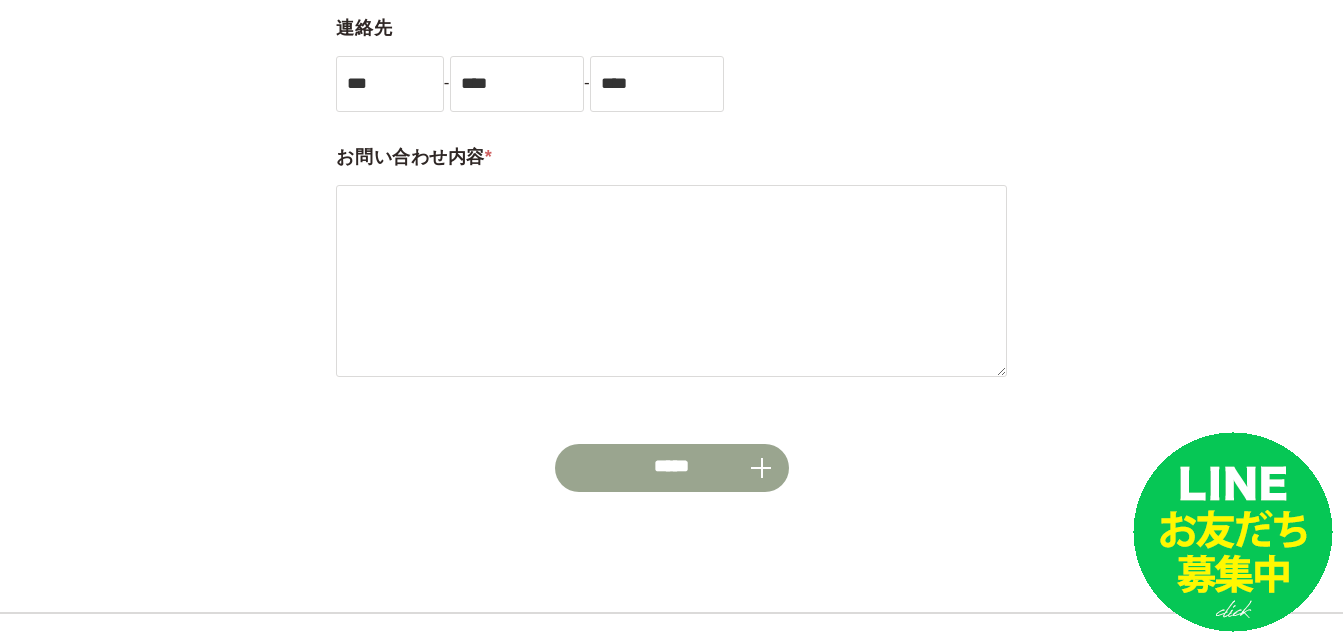 scroll, scrollTop: 1280, scrollLeft: 0, axis: vertical 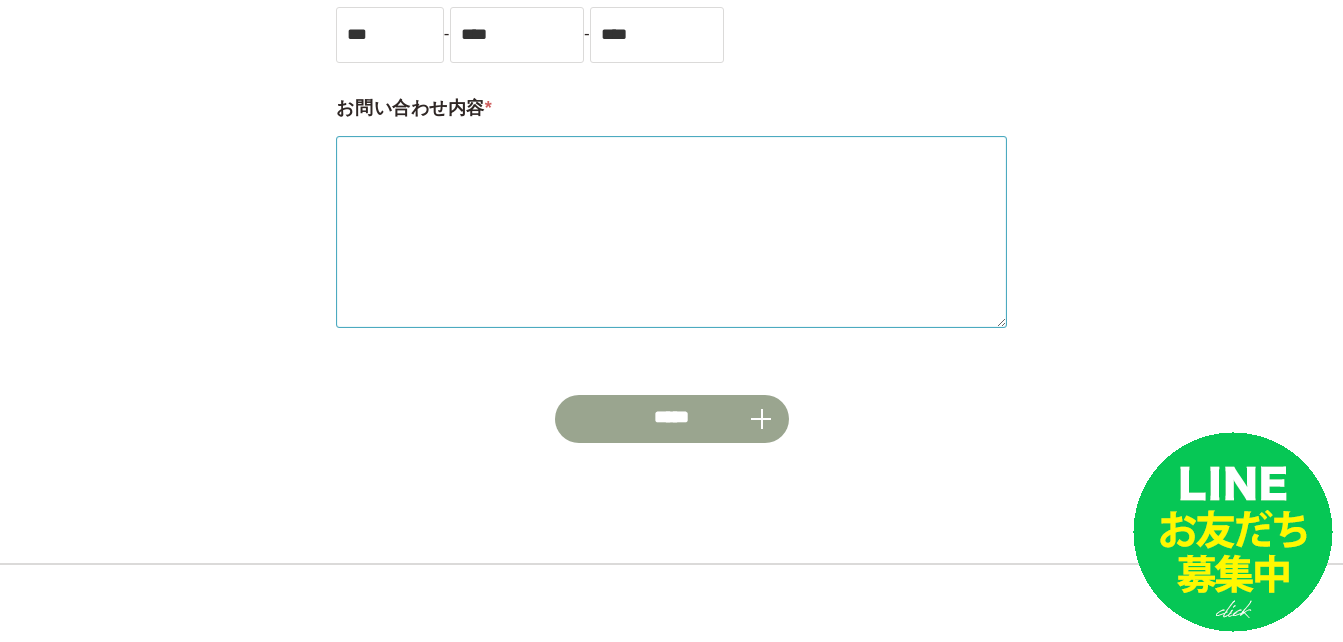 click at bounding box center (671, 232) 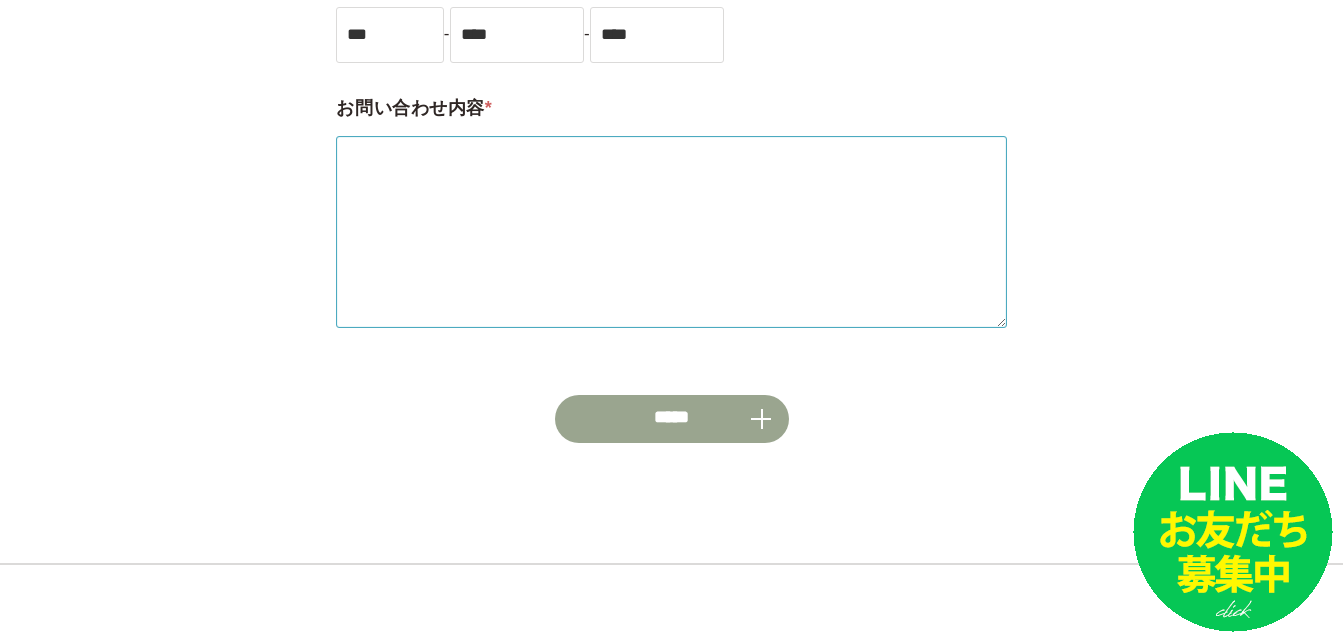 paste on "**********" 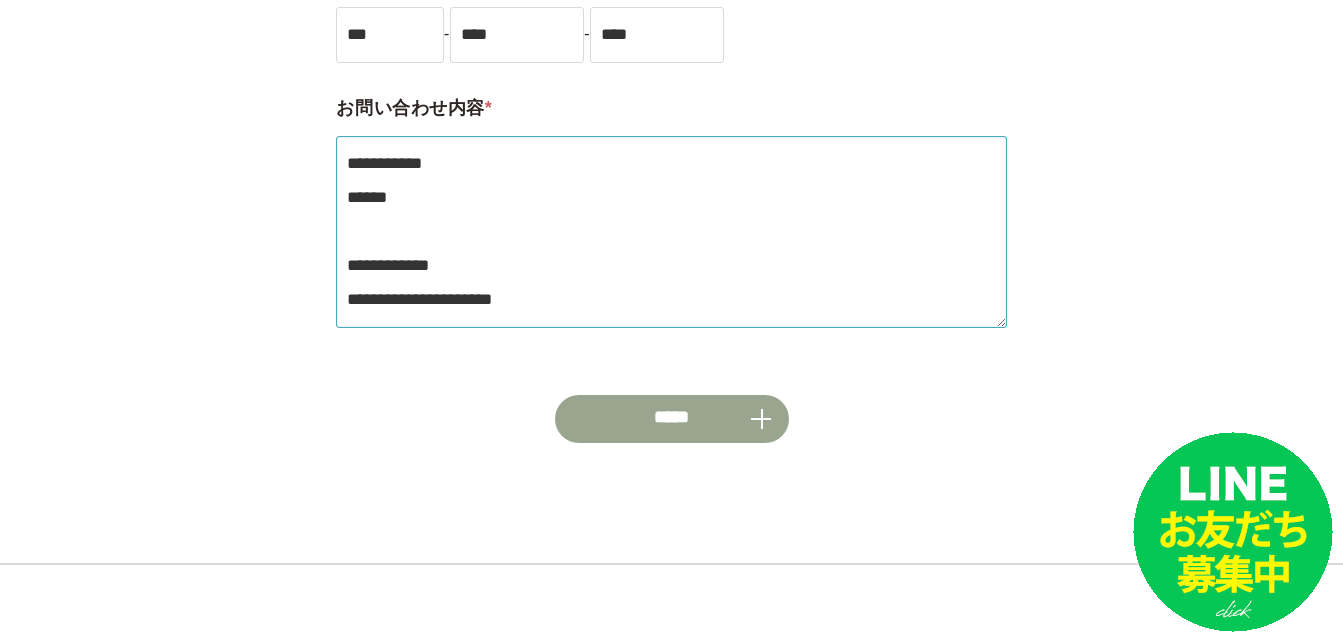 scroll, scrollTop: 870, scrollLeft: 0, axis: vertical 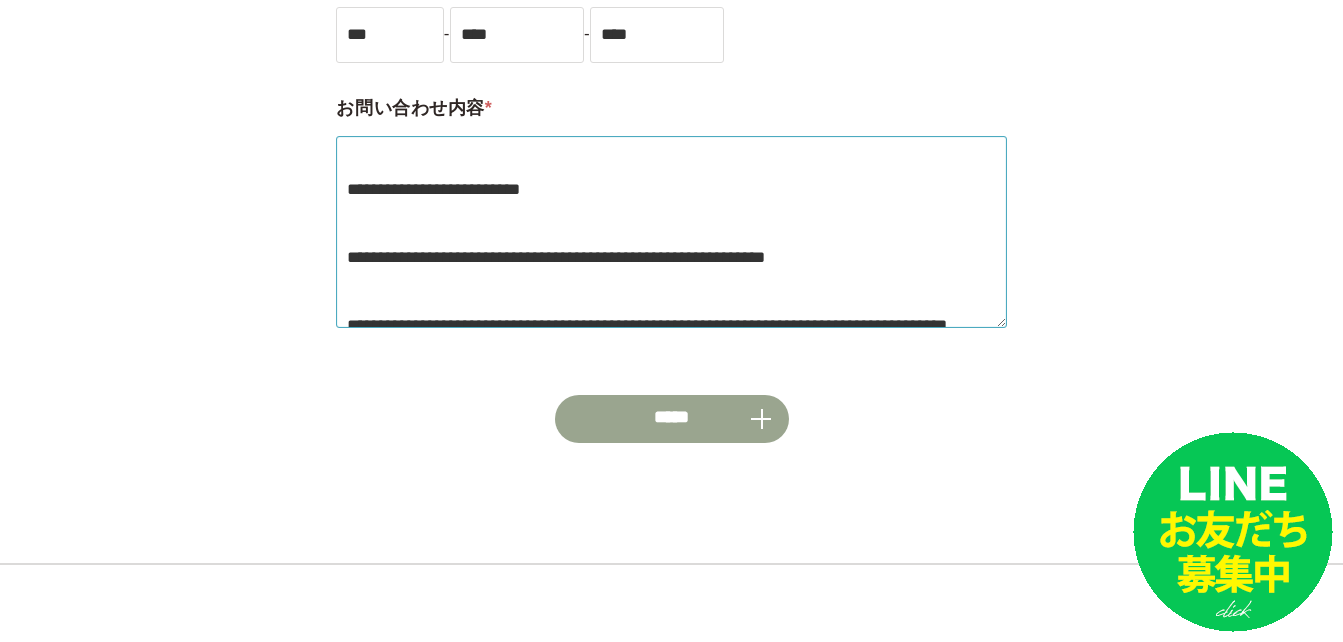 click on "**********" at bounding box center (671, 232) 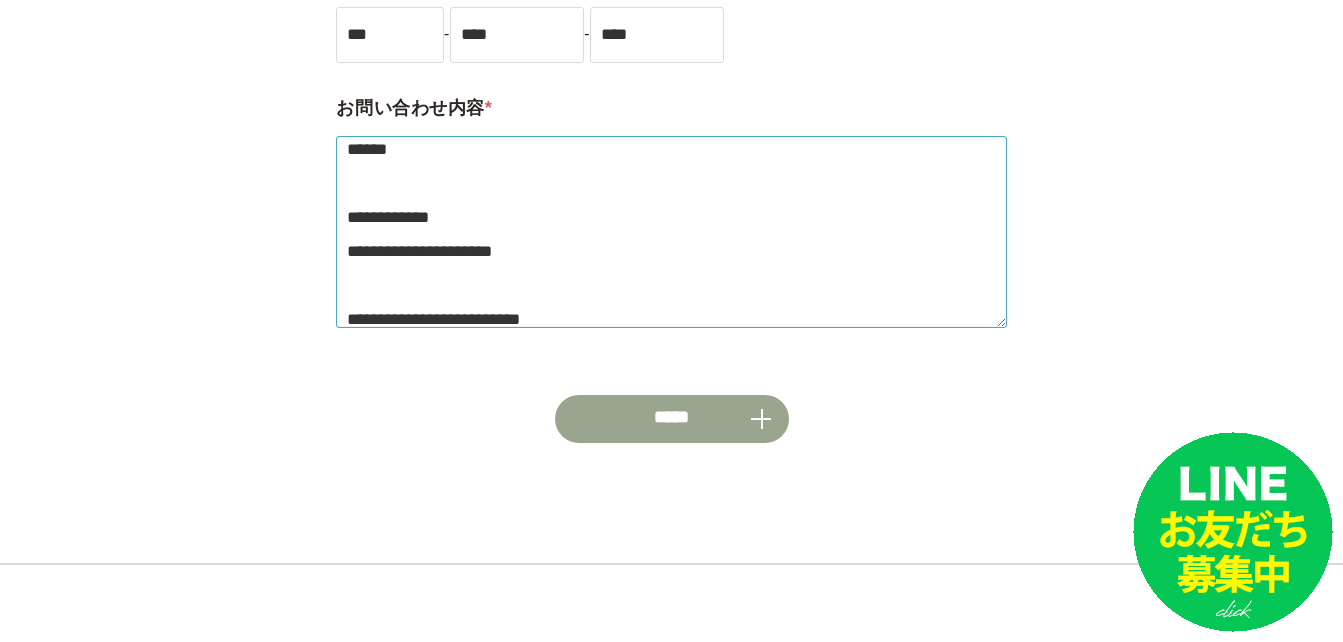 scroll, scrollTop: 14, scrollLeft: 0, axis: vertical 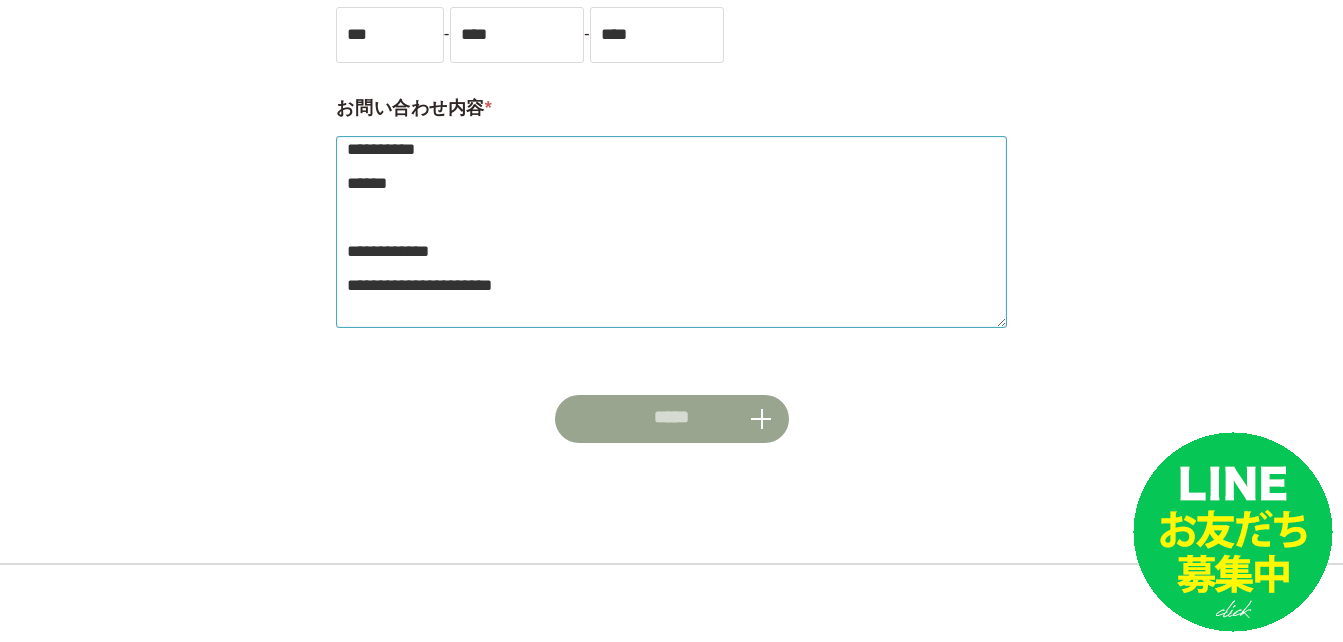type on "**********" 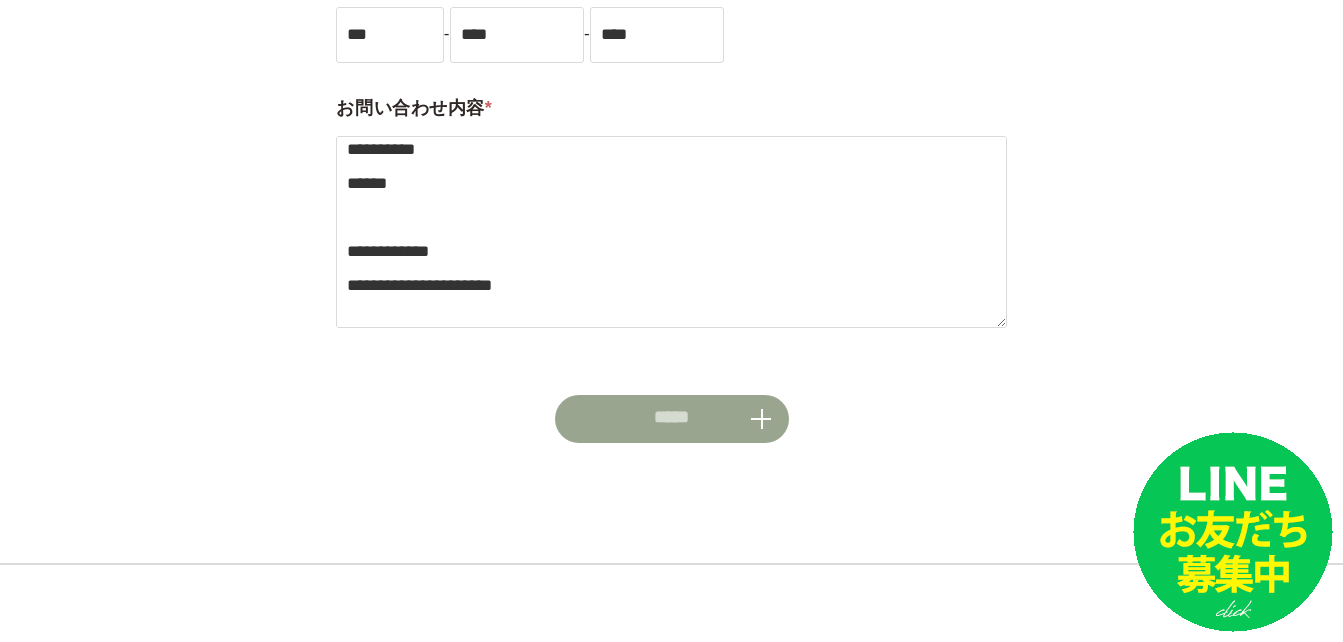 click on "*****" at bounding box center [671, 419] 